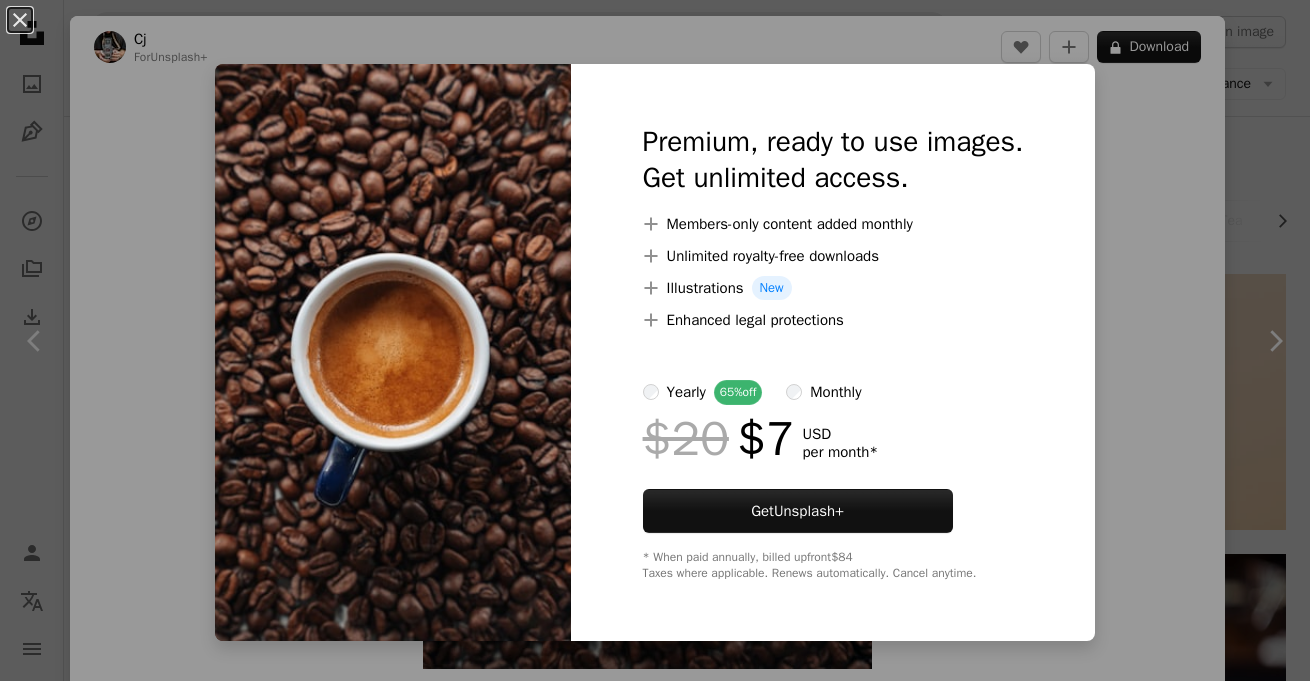 scroll, scrollTop: 231, scrollLeft: 0, axis: vertical 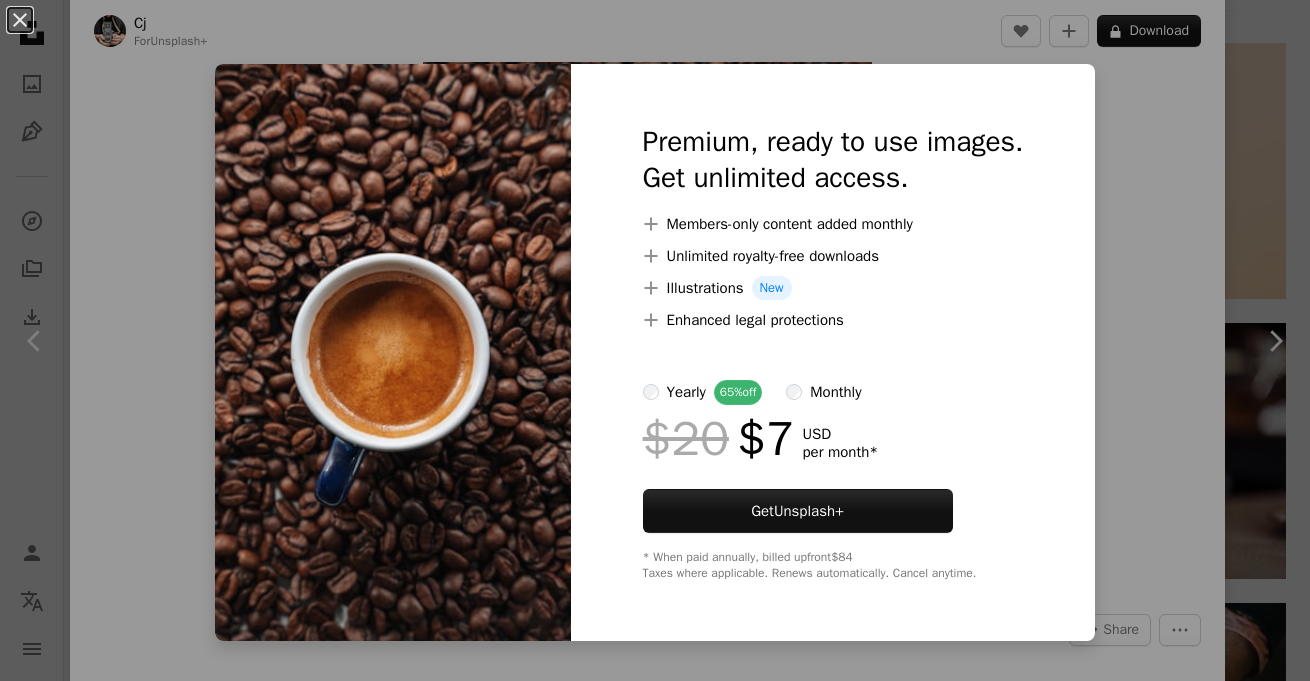 click at bounding box center [393, 352] 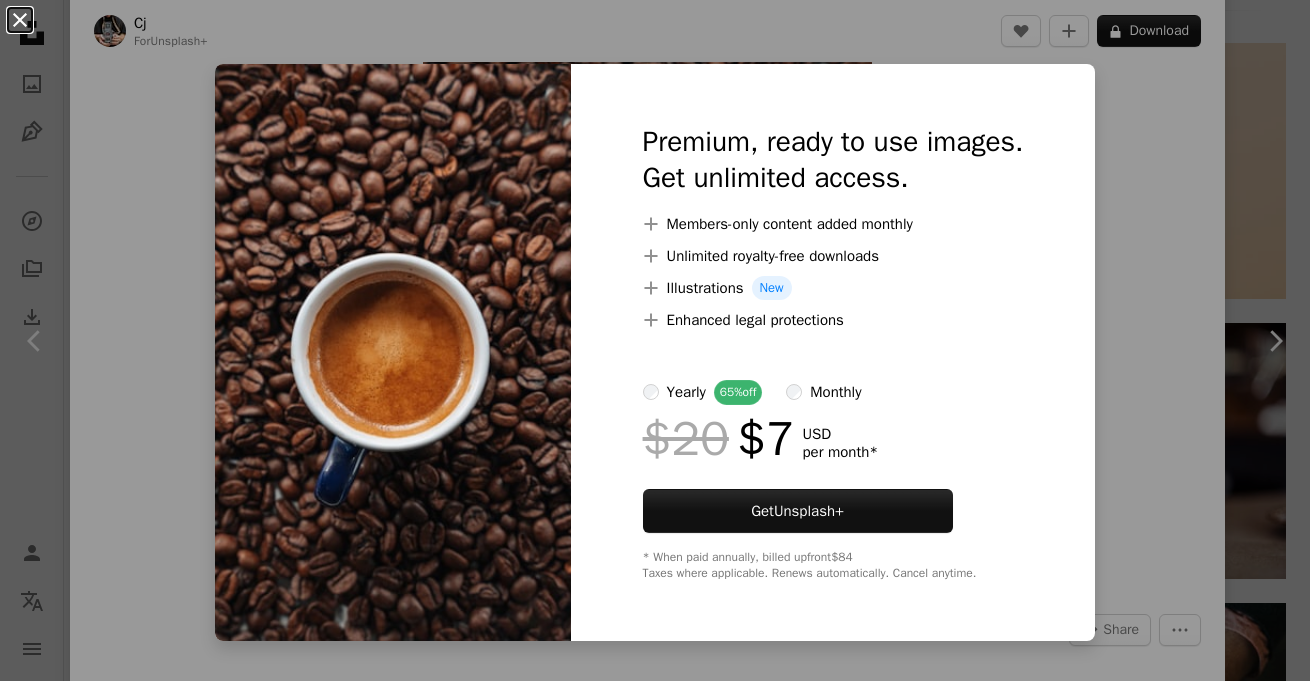 click on "An X shape" at bounding box center [20, 20] 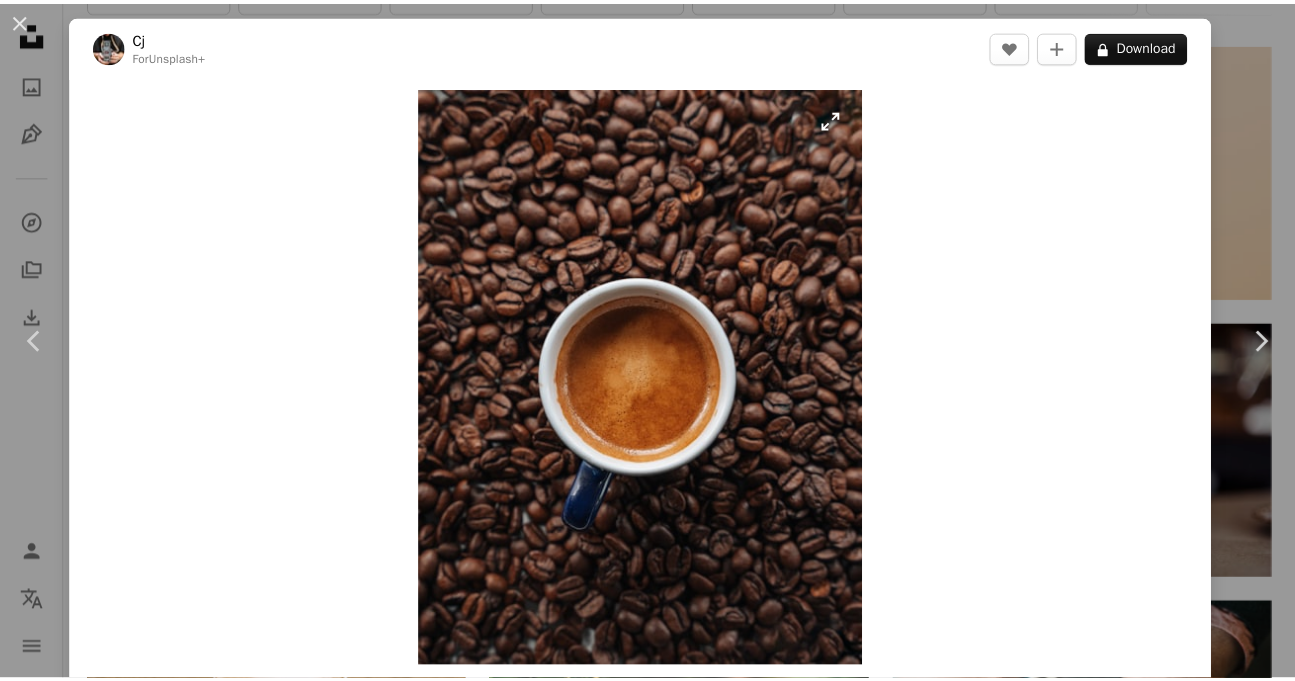 scroll, scrollTop: 0, scrollLeft: 0, axis: both 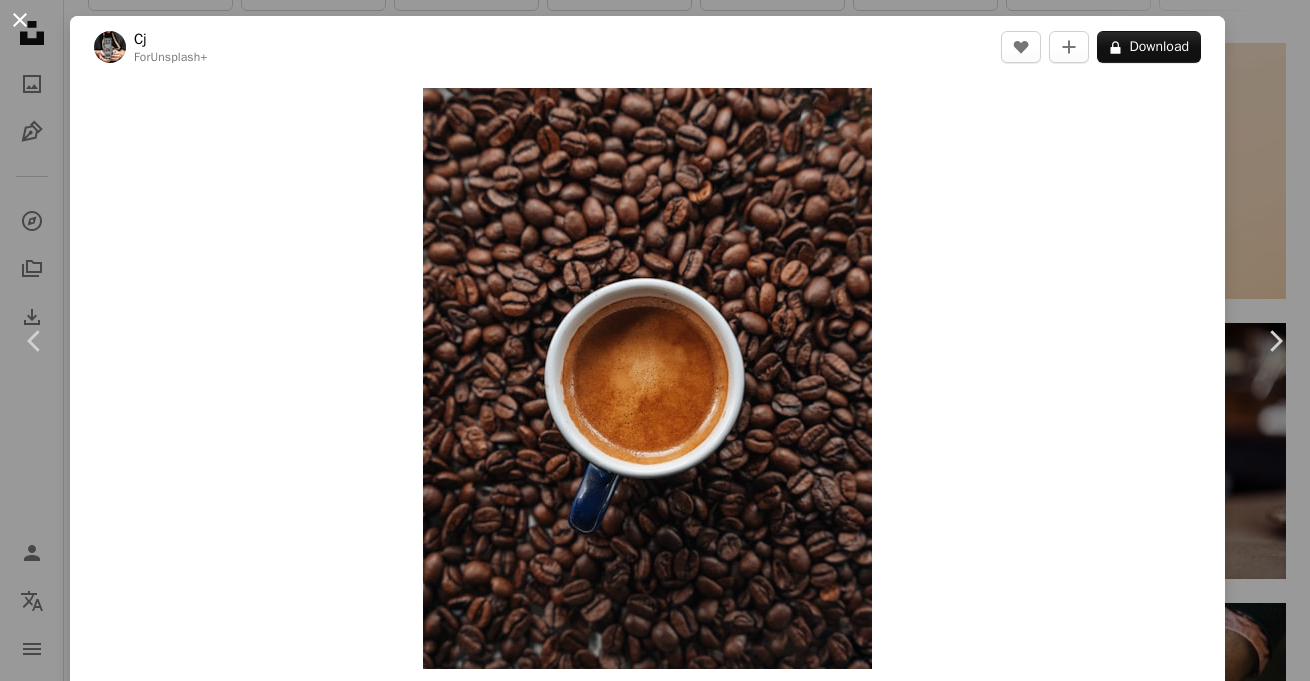click on "An X shape" at bounding box center (20, 20) 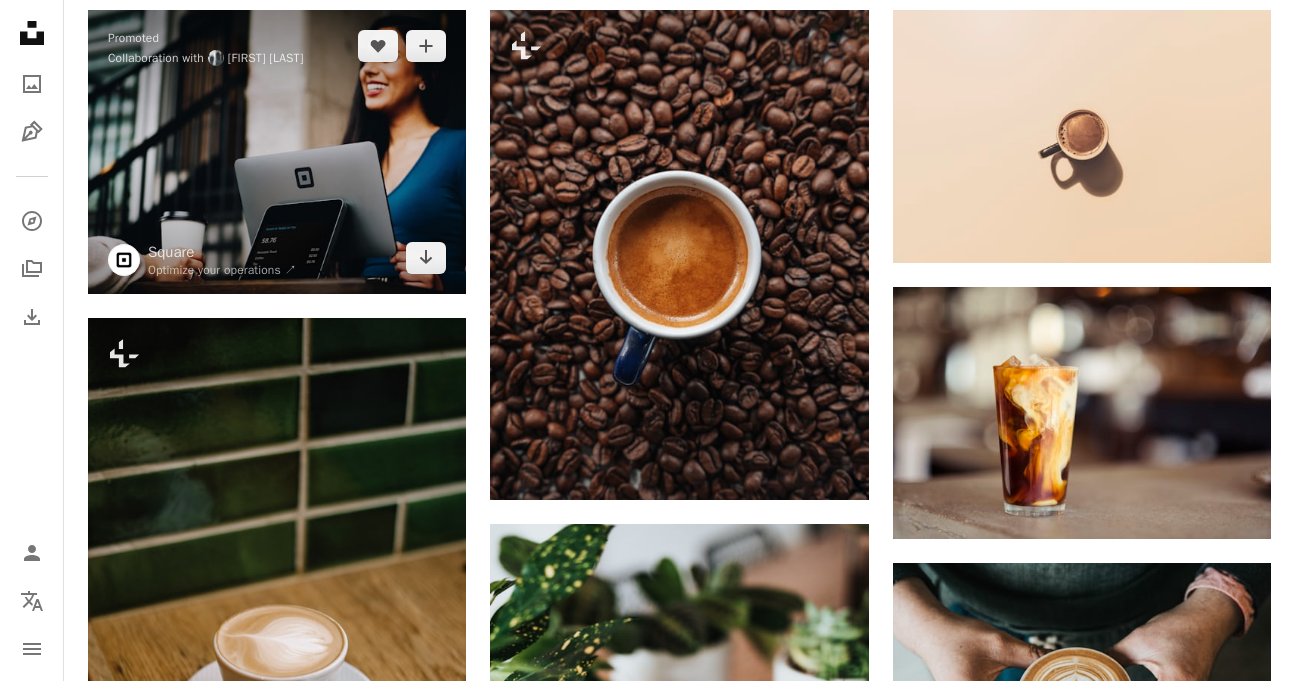 scroll, scrollTop: 245, scrollLeft: 0, axis: vertical 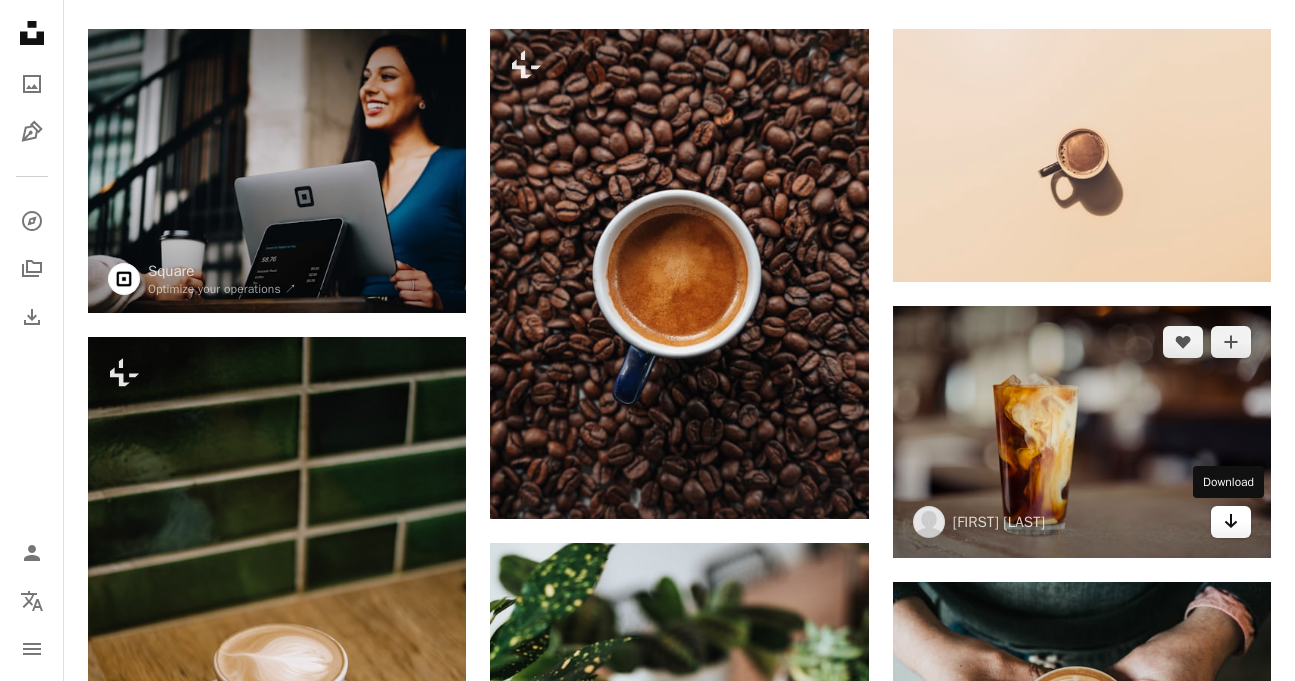 click on "Arrow pointing down" 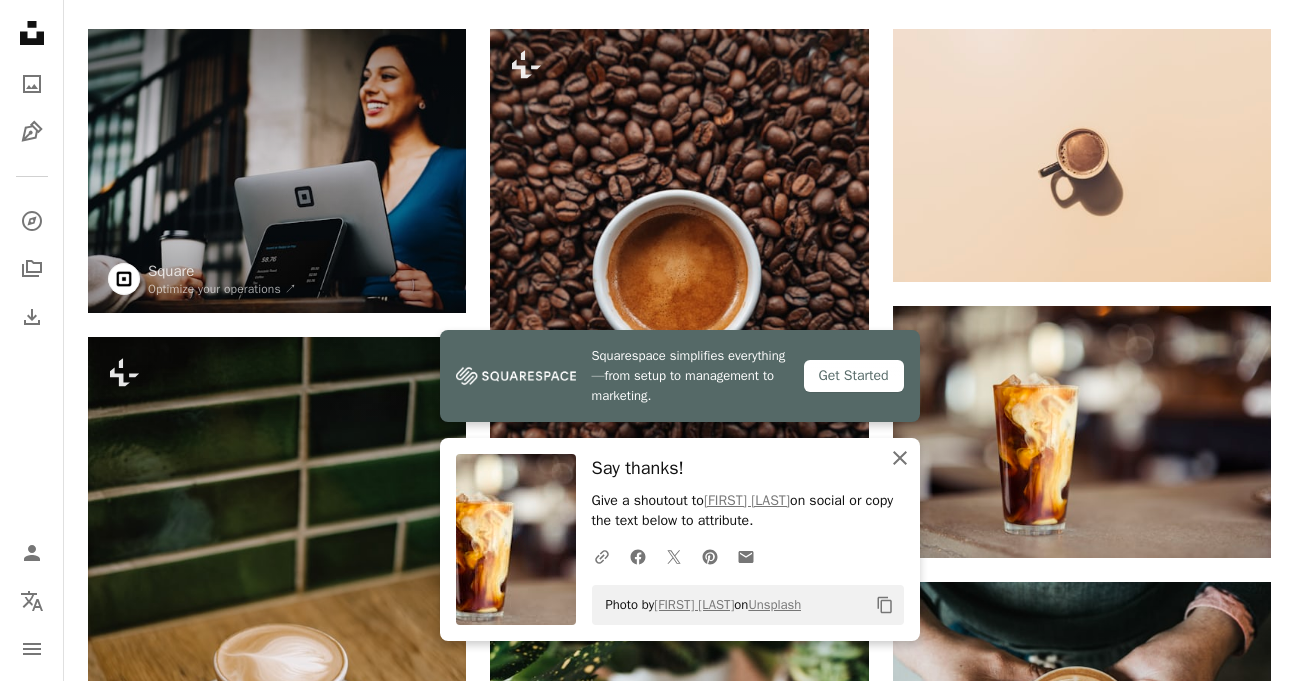 click on "An X shape" 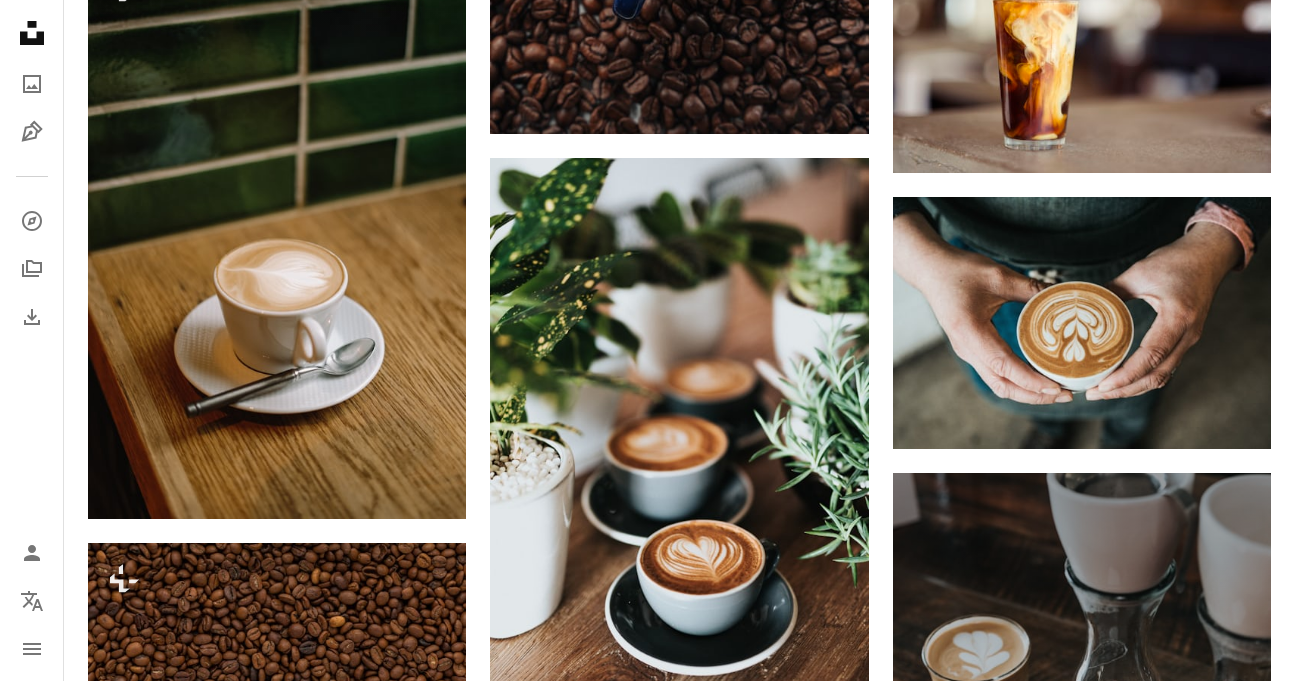 scroll, scrollTop: 654, scrollLeft: 0, axis: vertical 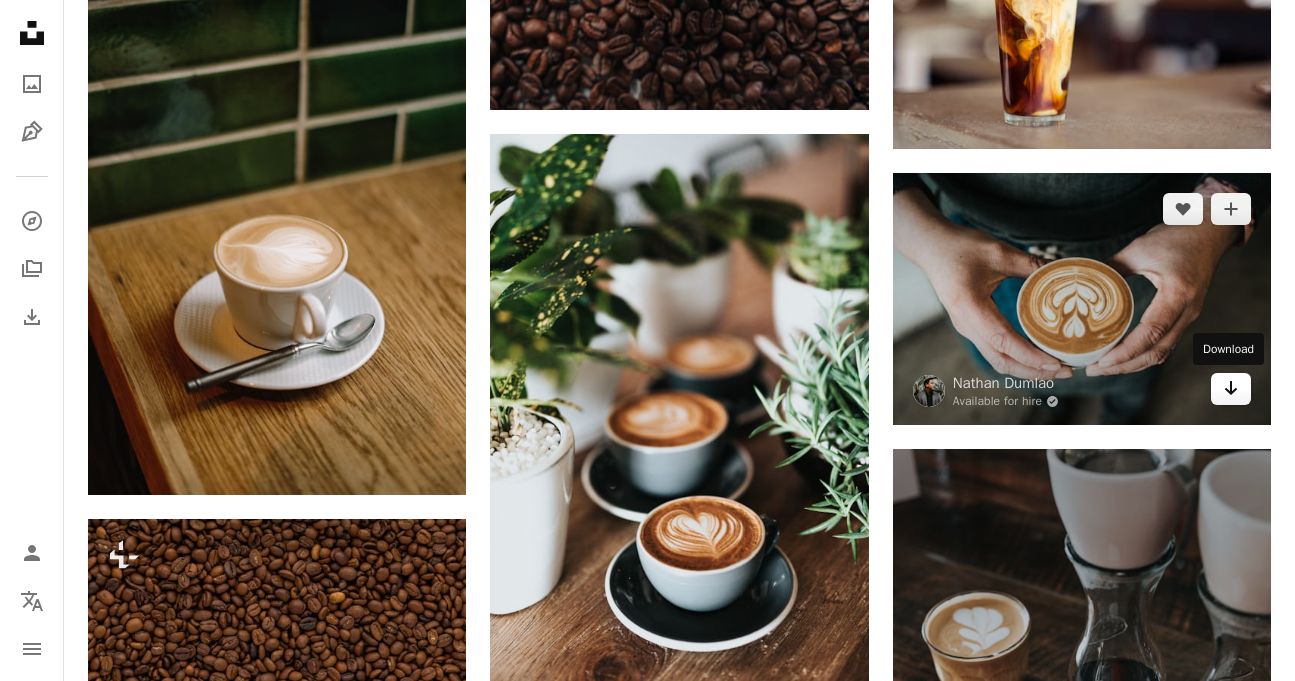 click on "Arrow pointing down" 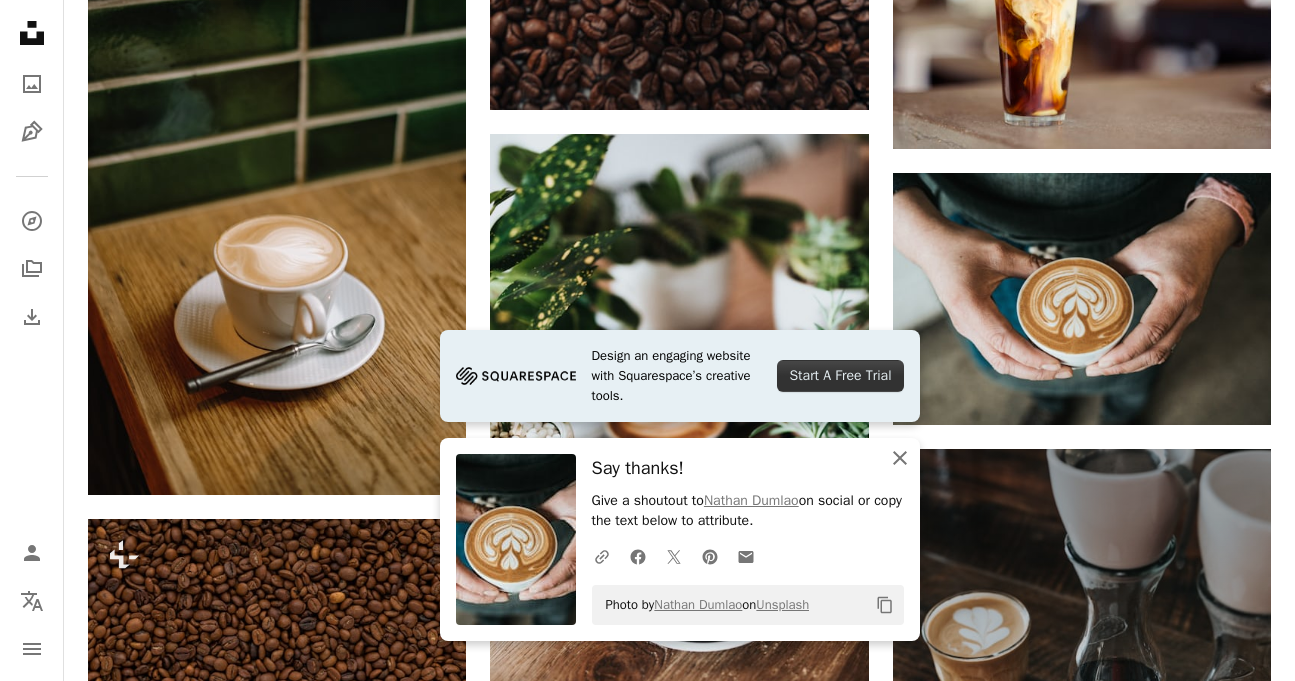 click on "An X shape" 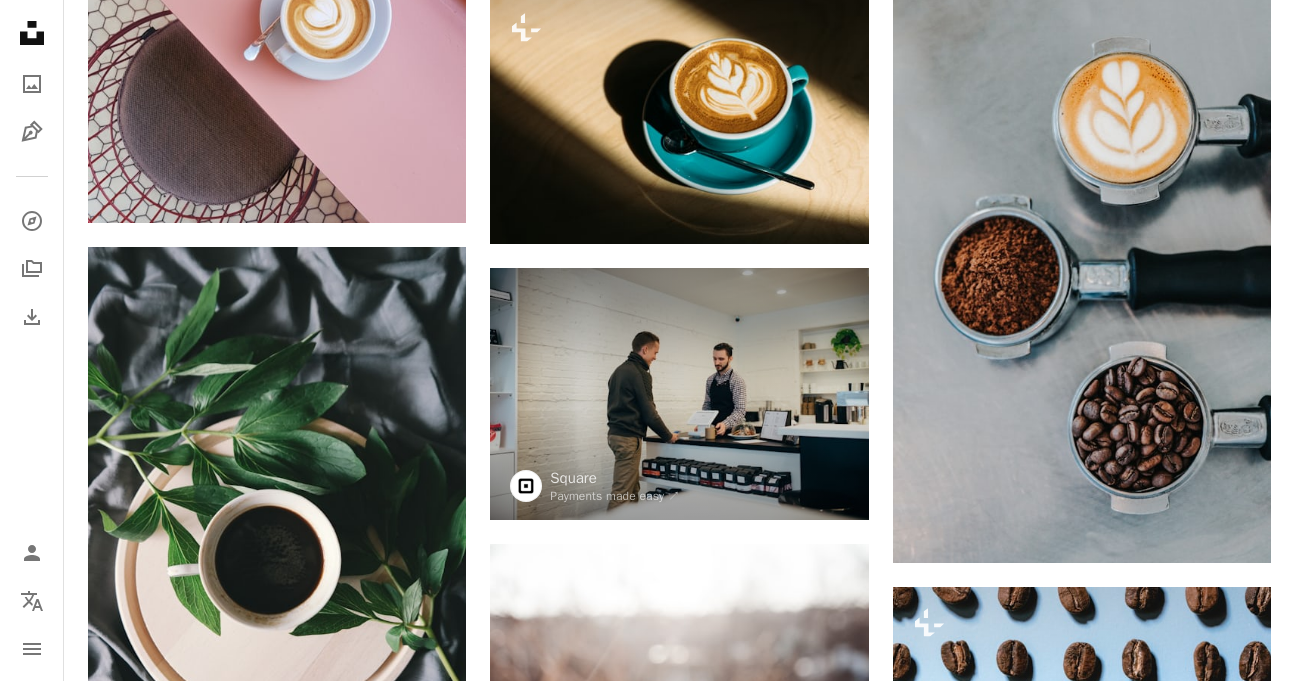 scroll, scrollTop: 1704, scrollLeft: 0, axis: vertical 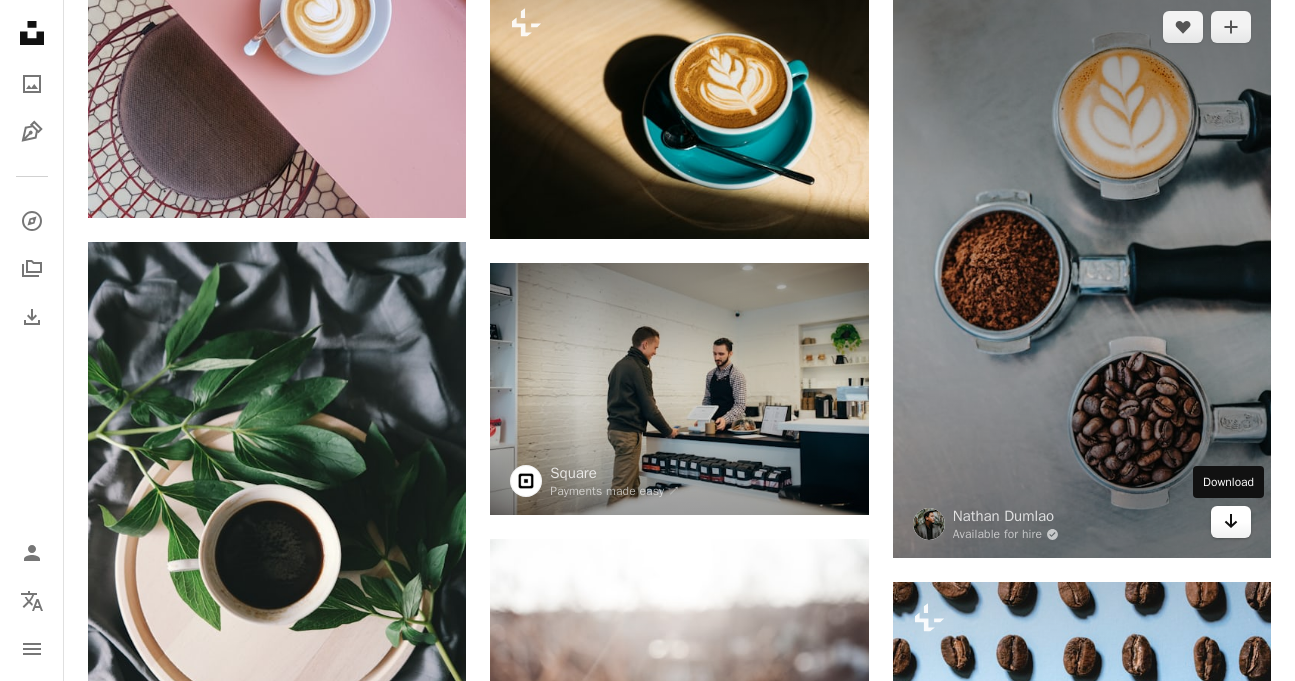 click on "Arrow pointing down" 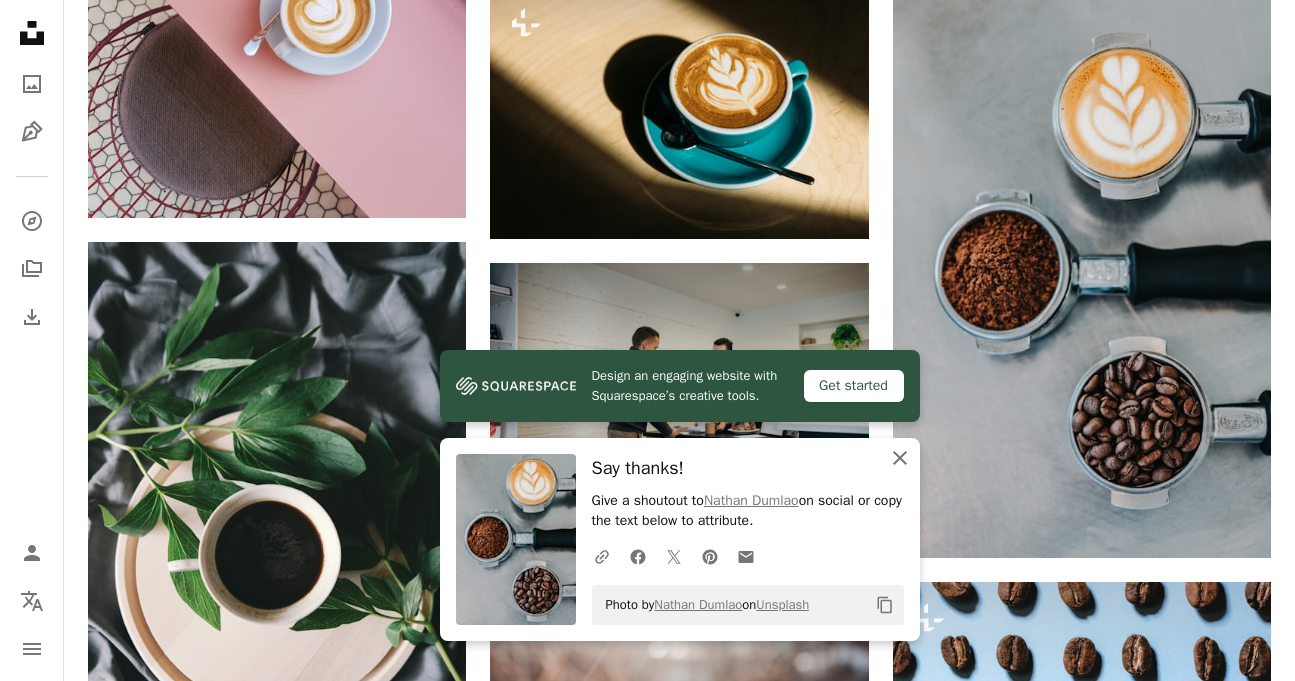click 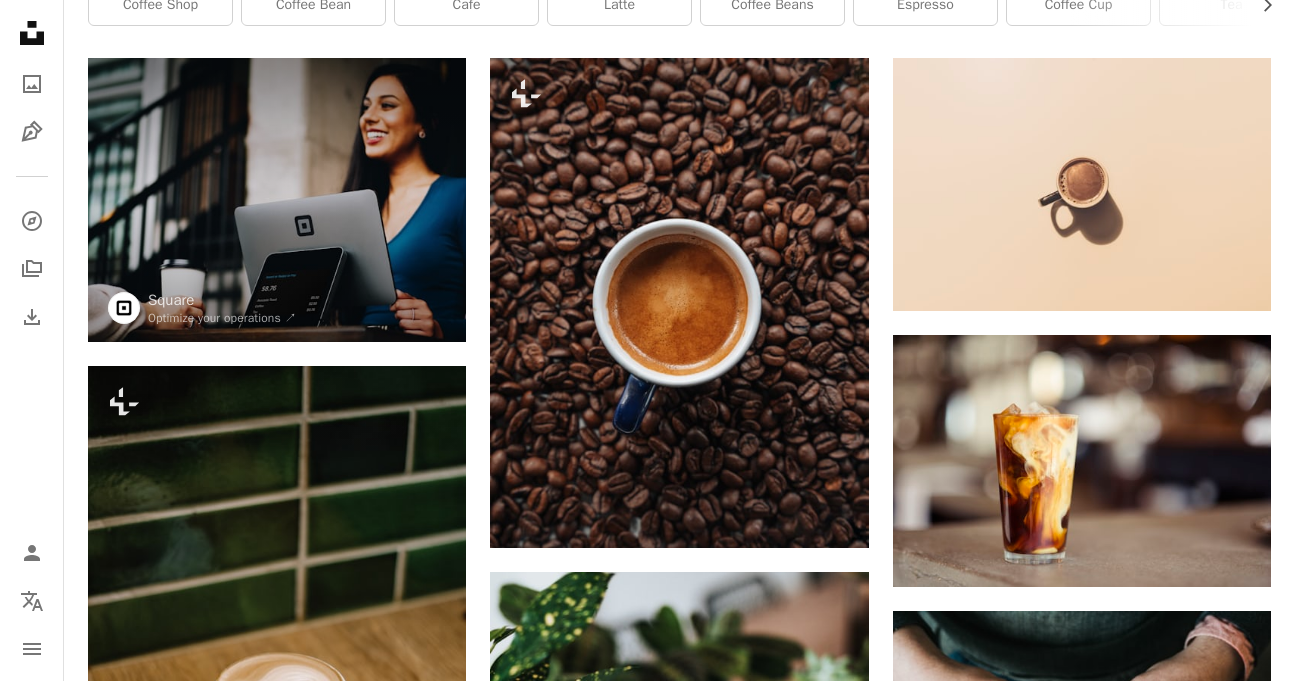 scroll, scrollTop: 0, scrollLeft: 0, axis: both 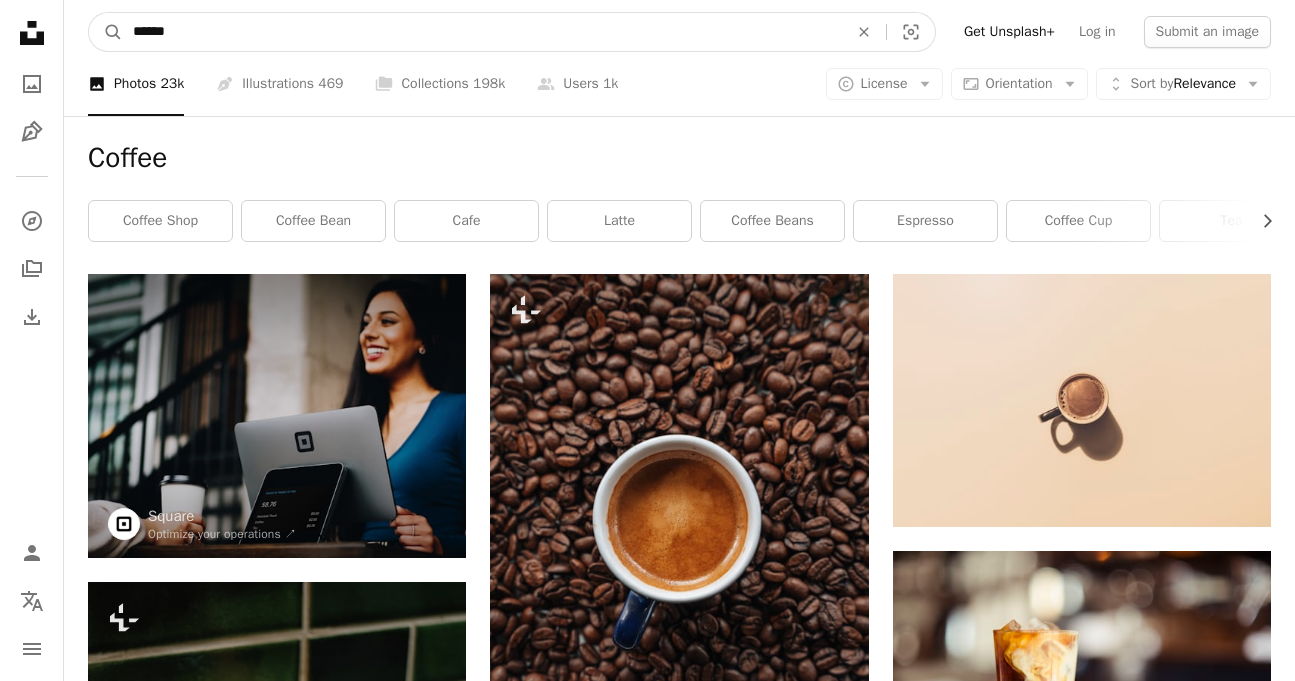 click on "******" at bounding box center (482, 32) 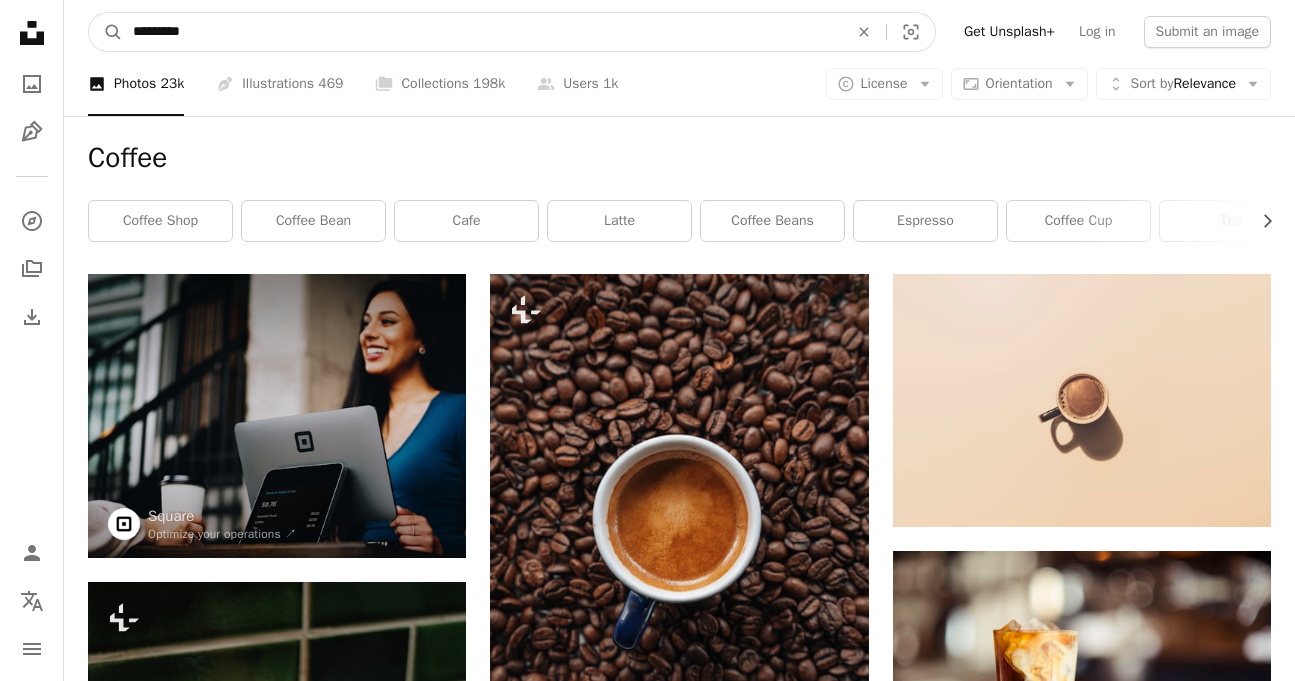 type on "*********" 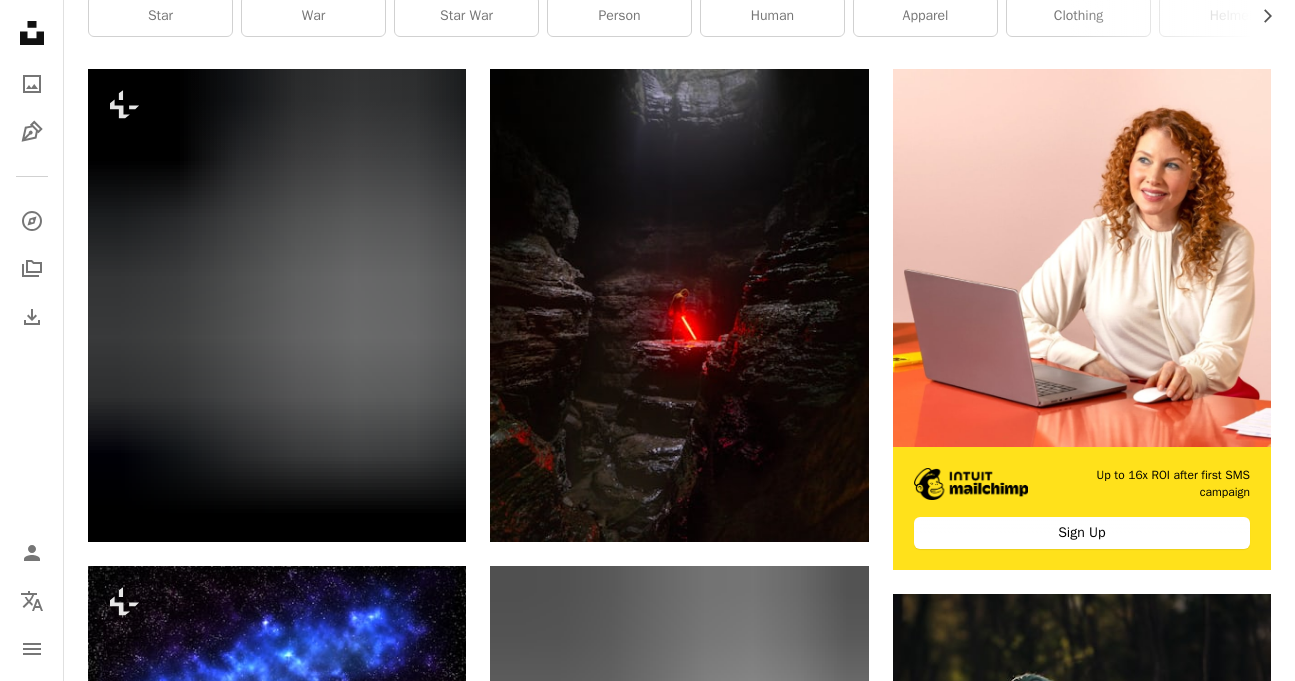 scroll, scrollTop: 432, scrollLeft: 0, axis: vertical 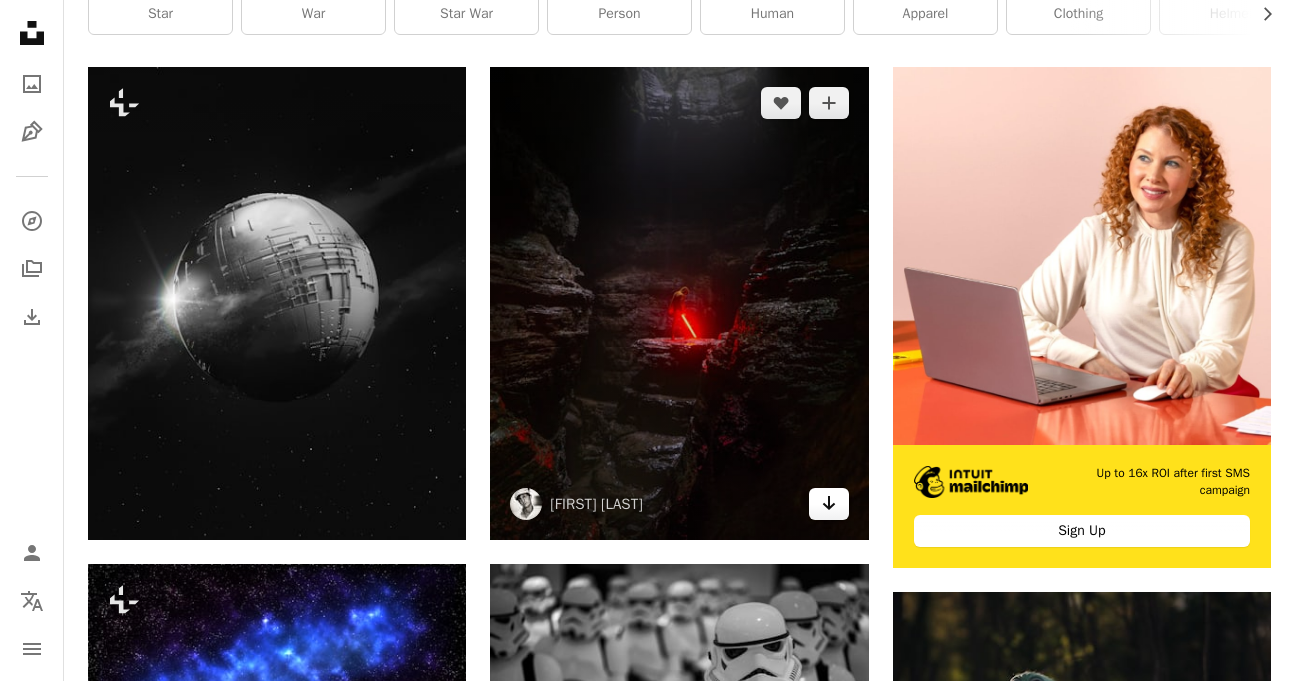 click on "Arrow pointing down" at bounding box center [829, 504] 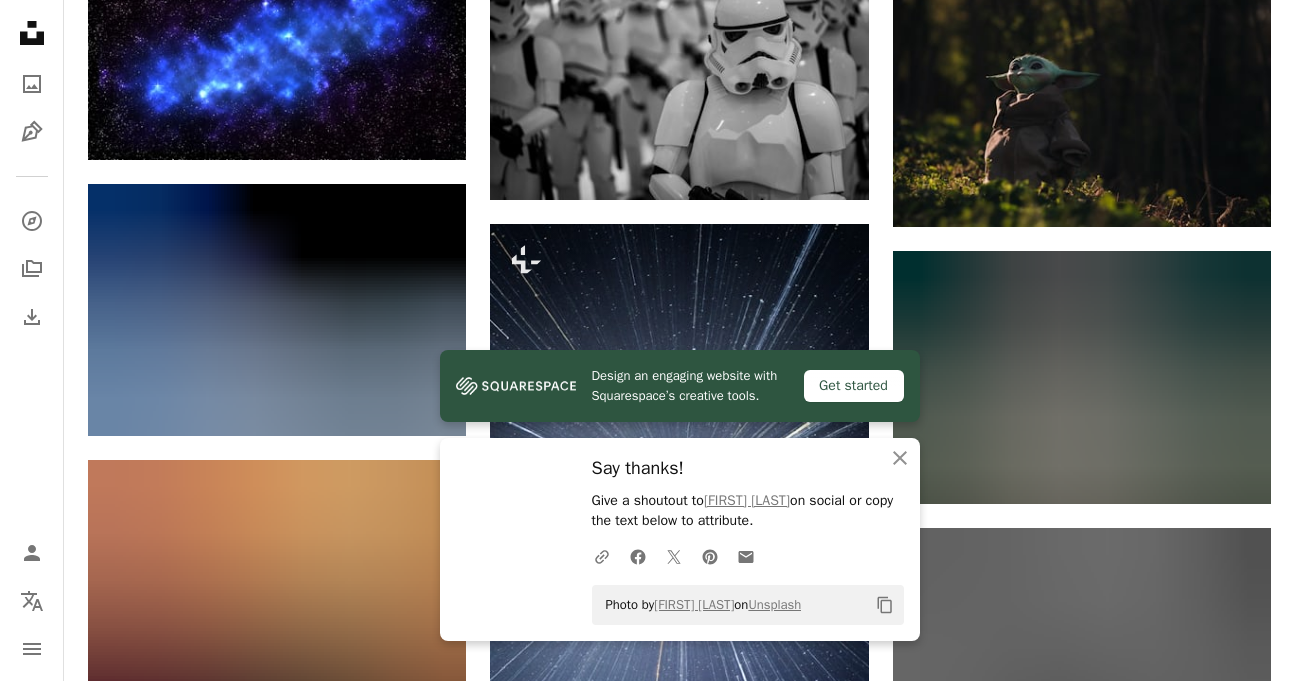 scroll, scrollTop: 1050, scrollLeft: 0, axis: vertical 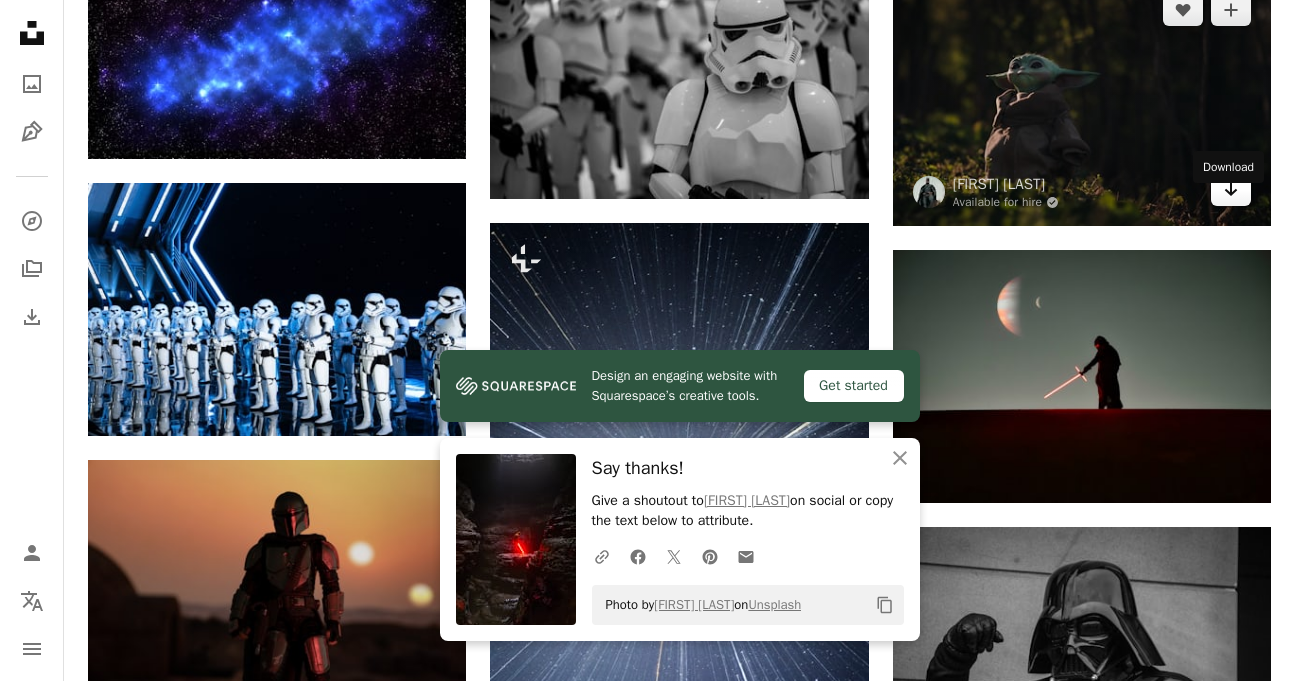 click on "Arrow pointing down" 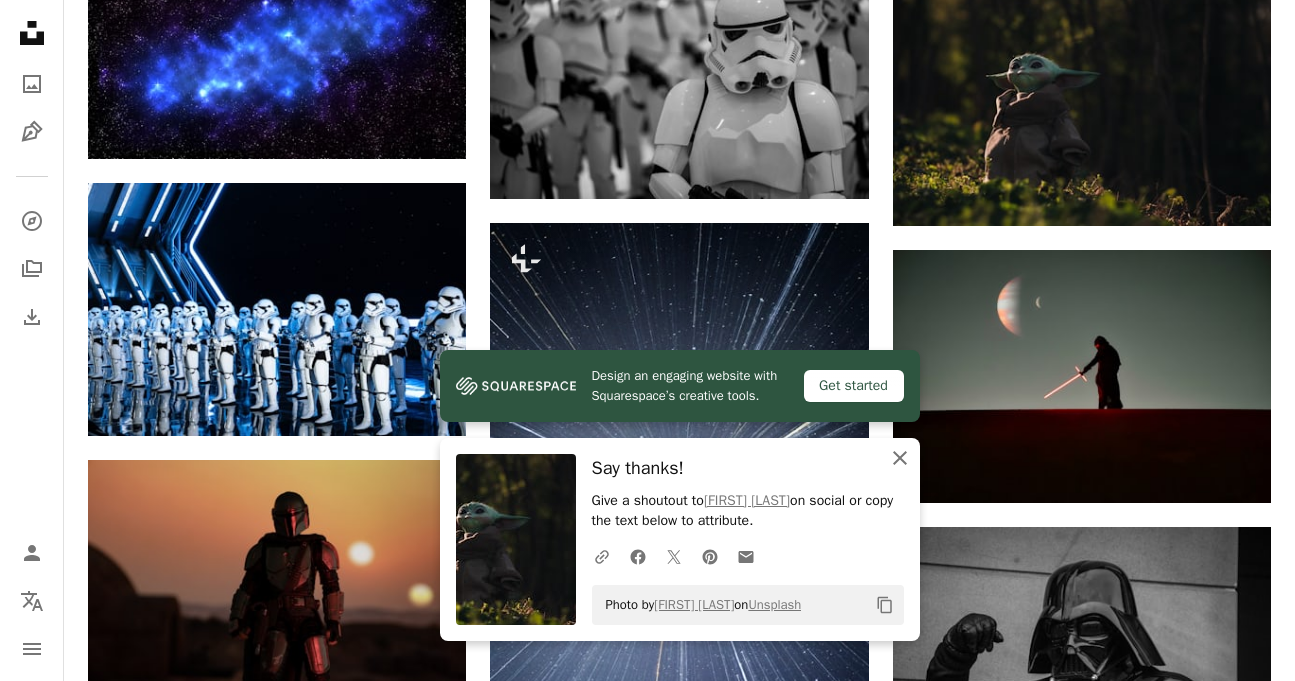 click on "An X shape" 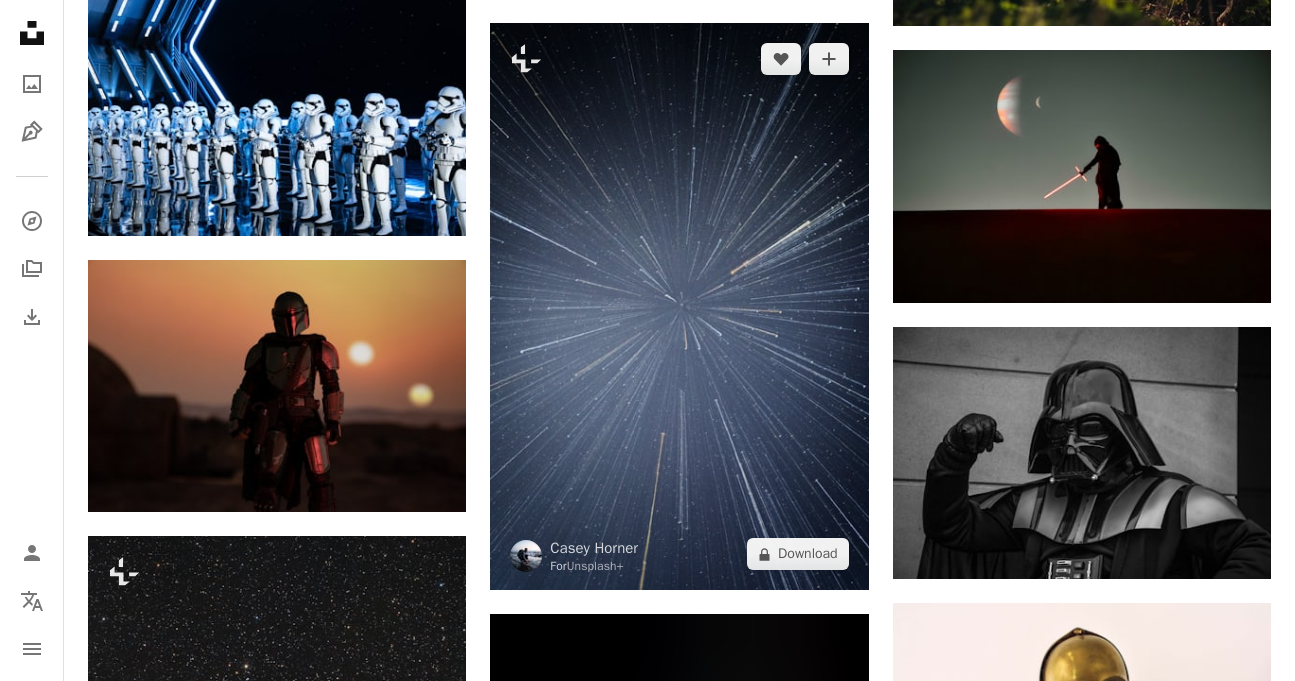 scroll, scrollTop: 1263, scrollLeft: 0, axis: vertical 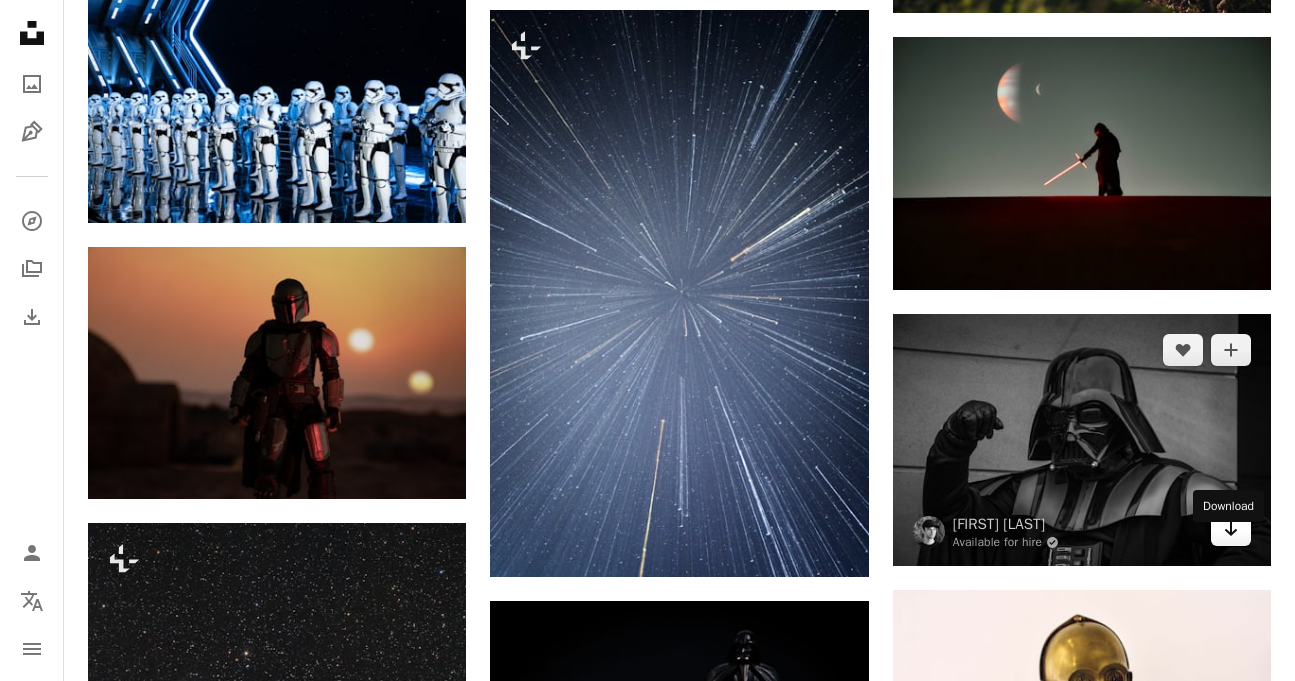 click on "Arrow pointing down" 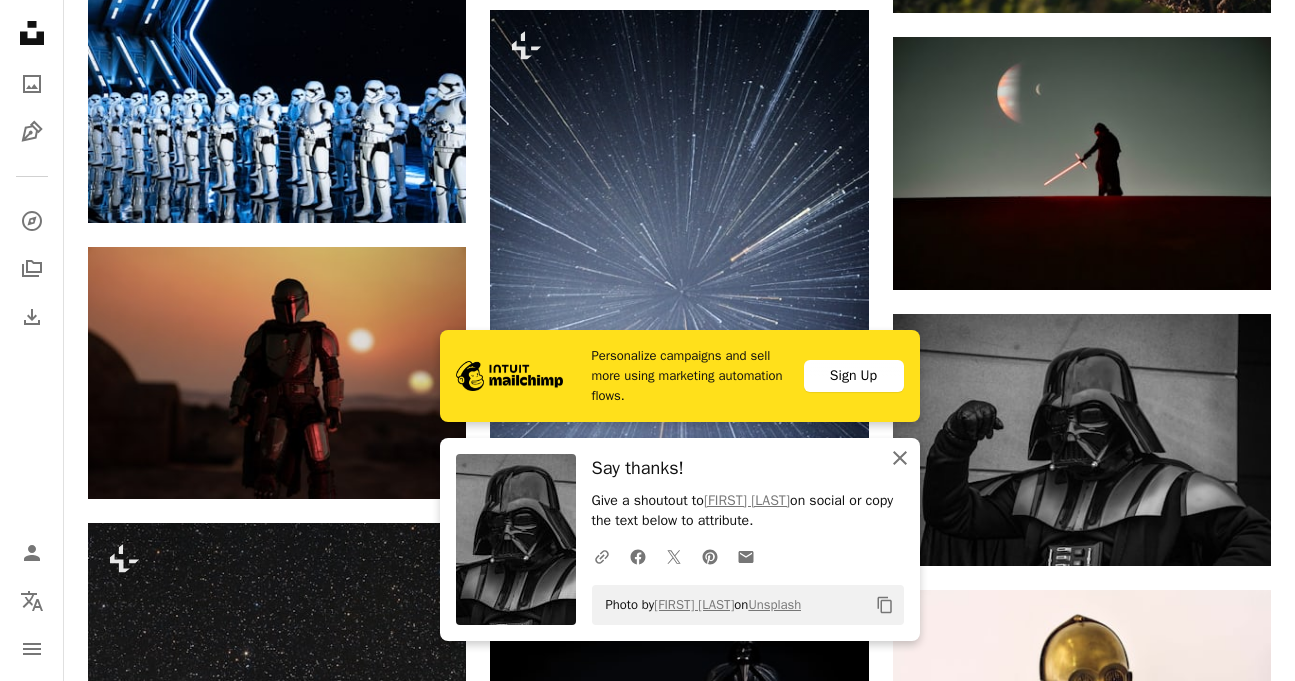 click on "An X shape" 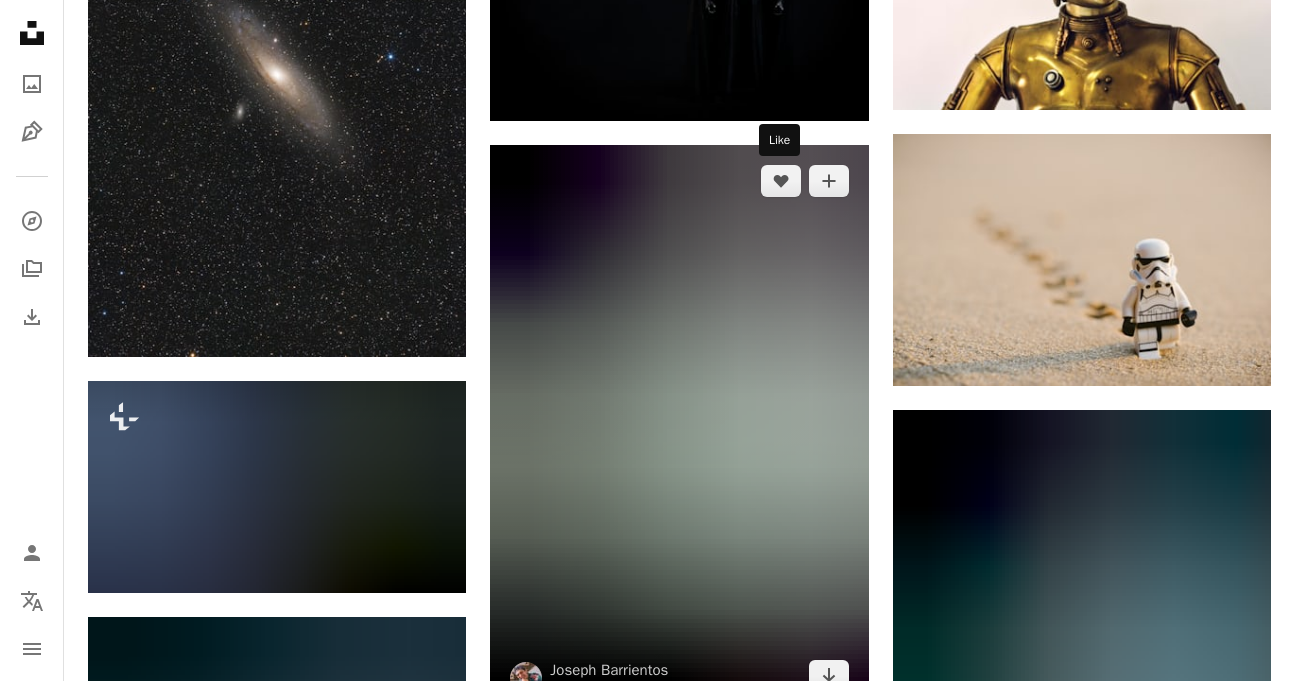 scroll, scrollTop: 2013, scrollLeft: 0, axis: vertical 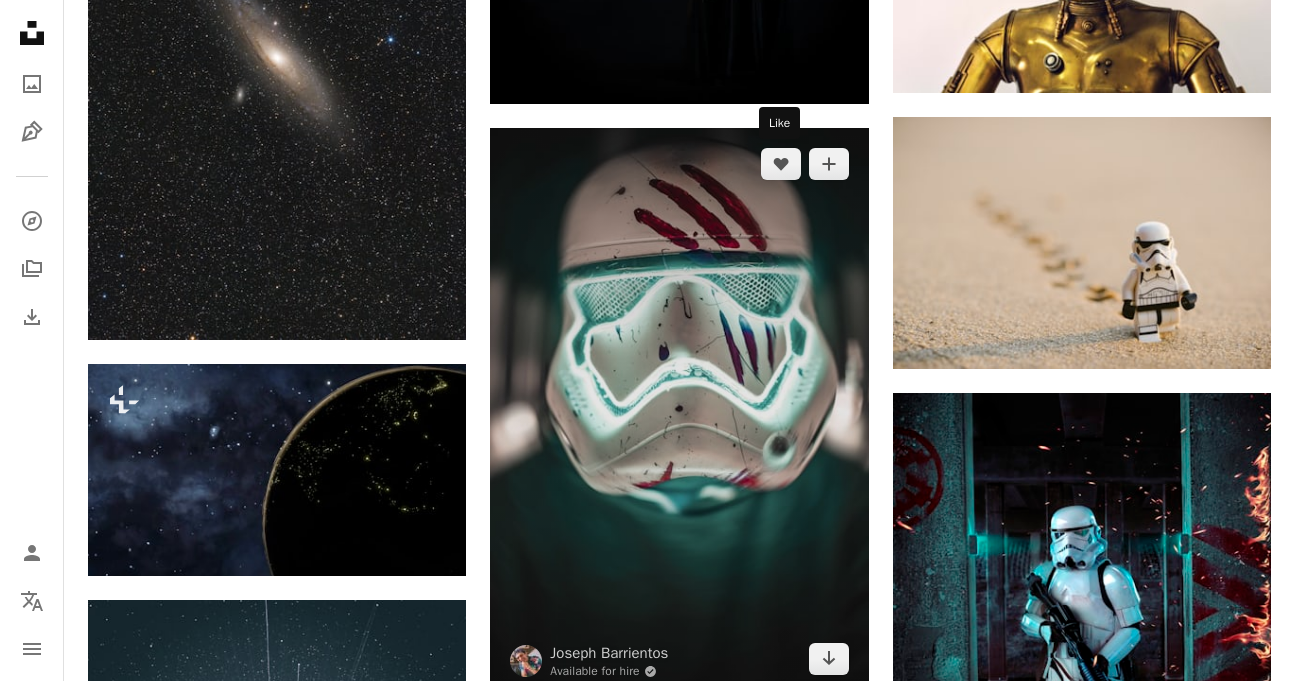 click at bounding box center (679, 411) 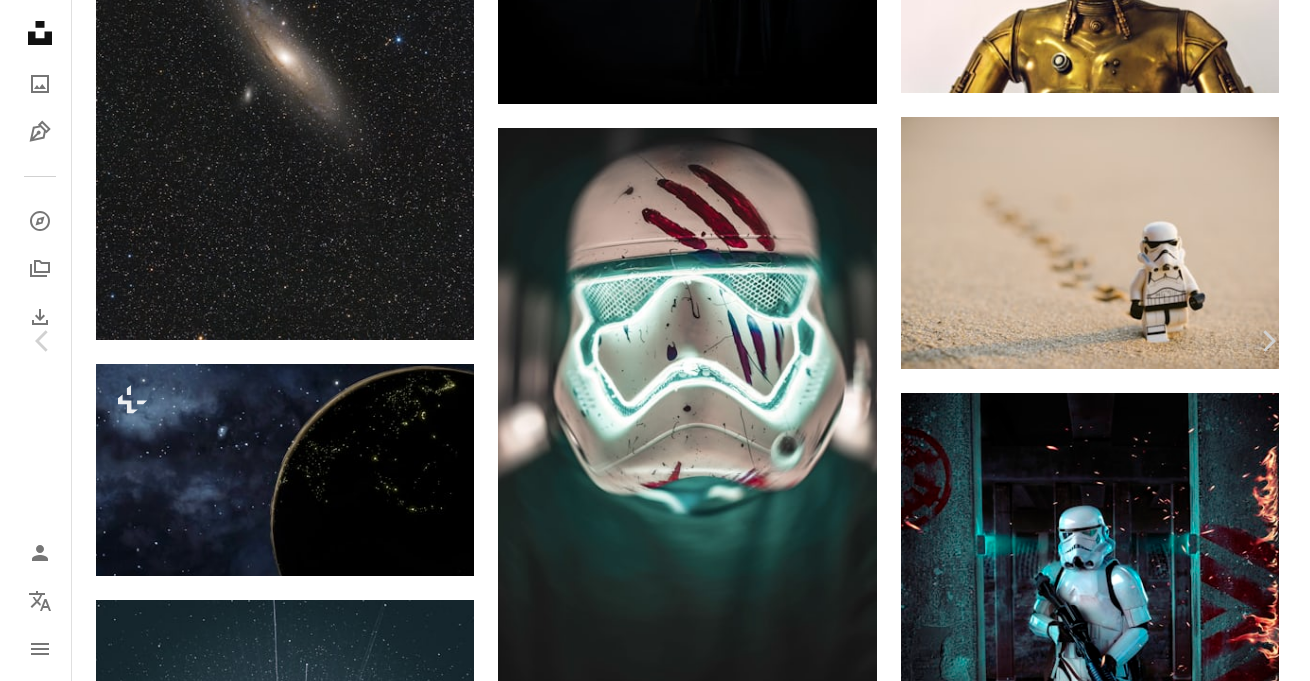 scroll, scrollTop: 2171, scrollLeft: 0, axis: vertical 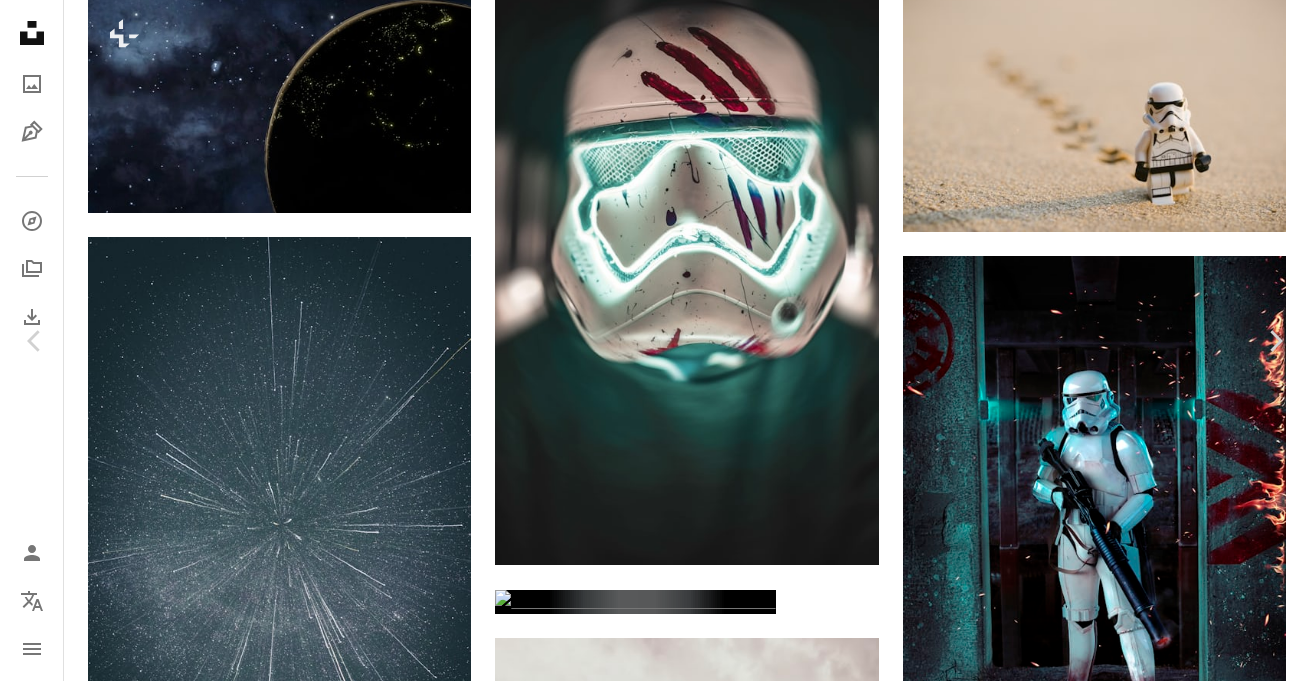 click on "Zoom in" at bounding box center (647, 5064) 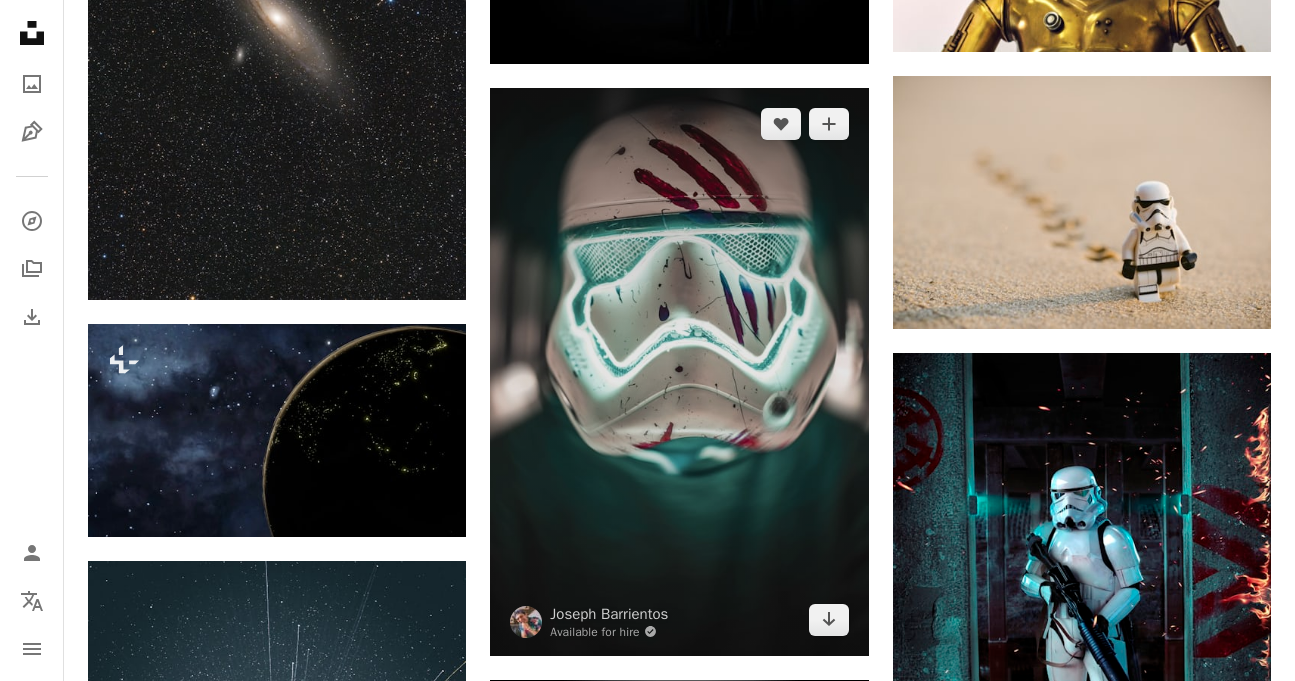 scroll, scrollTop: 2063, scrollLeft: 0, axis: vertical 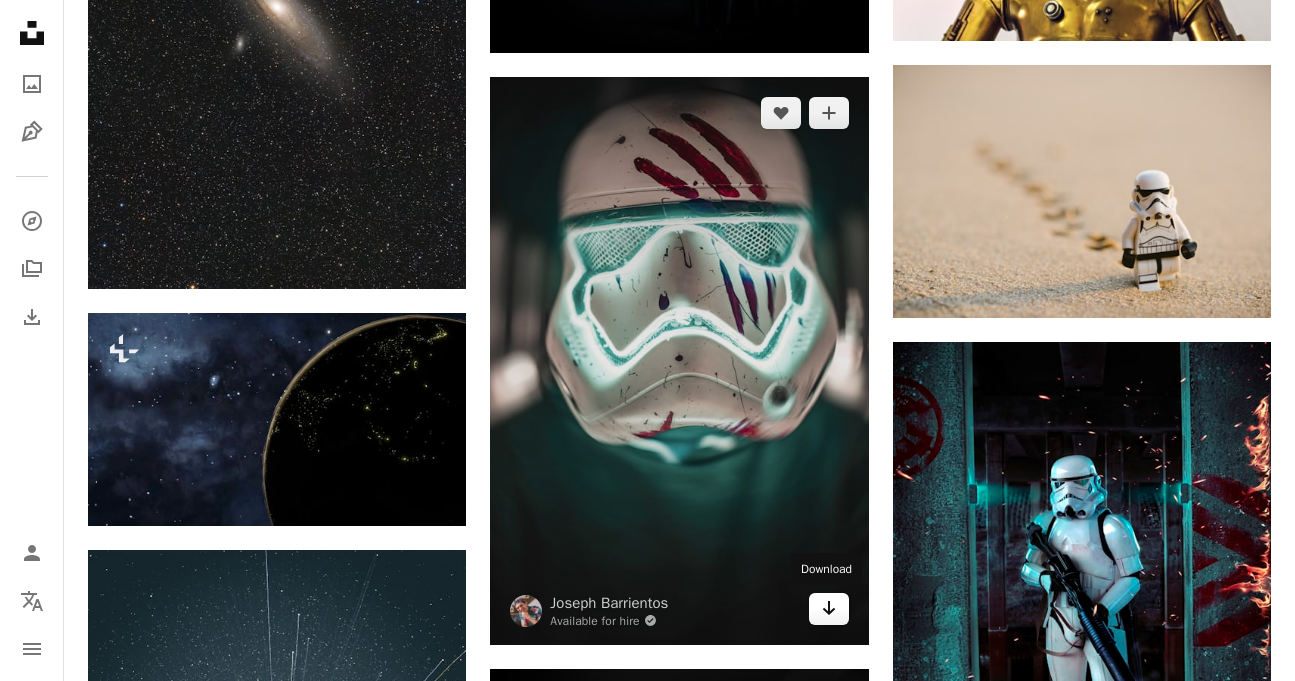 click on "Arrow pointing down" at bounding box center (829, 609) 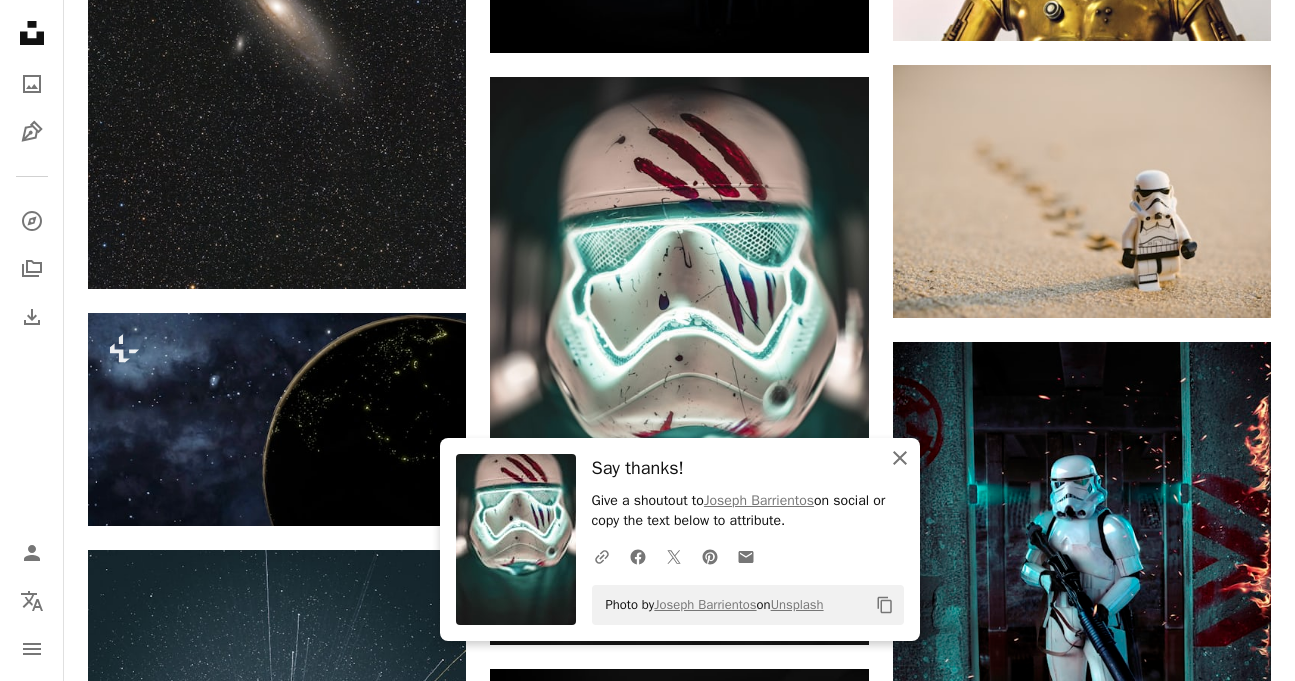 click on "An X shape" 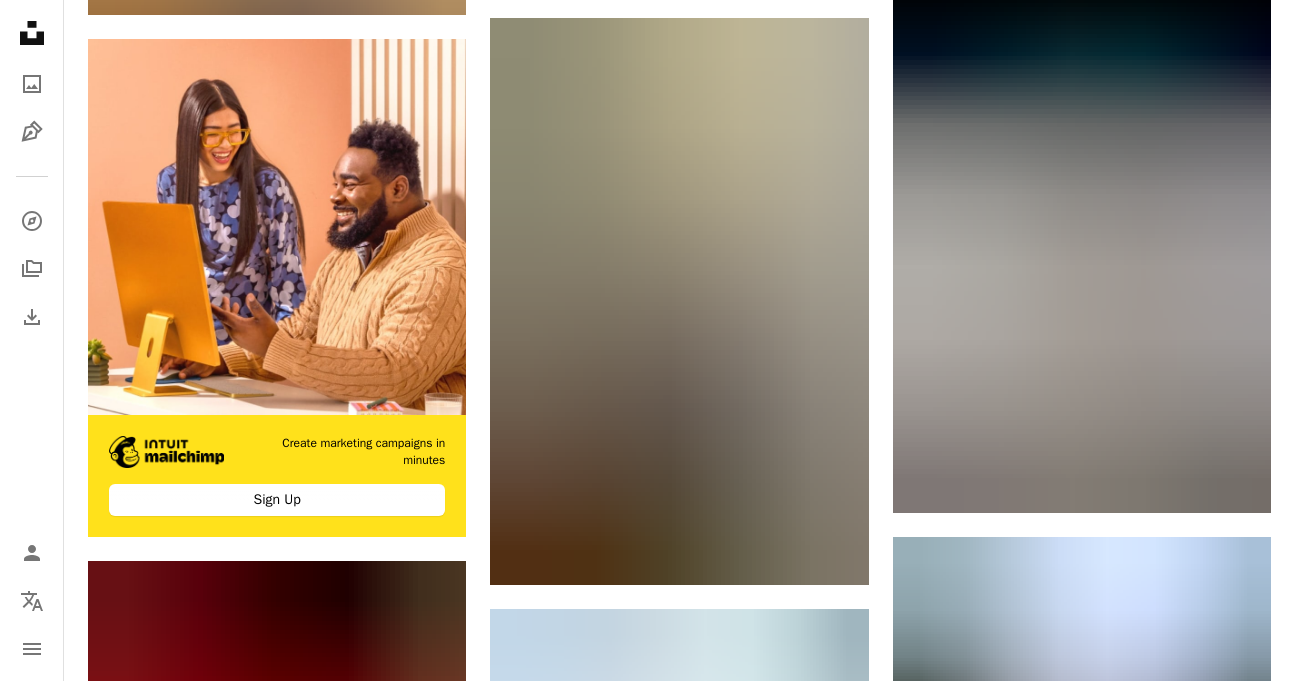 scroll, scrollTop: 4274, scrollLeft: 0, axis: vertical 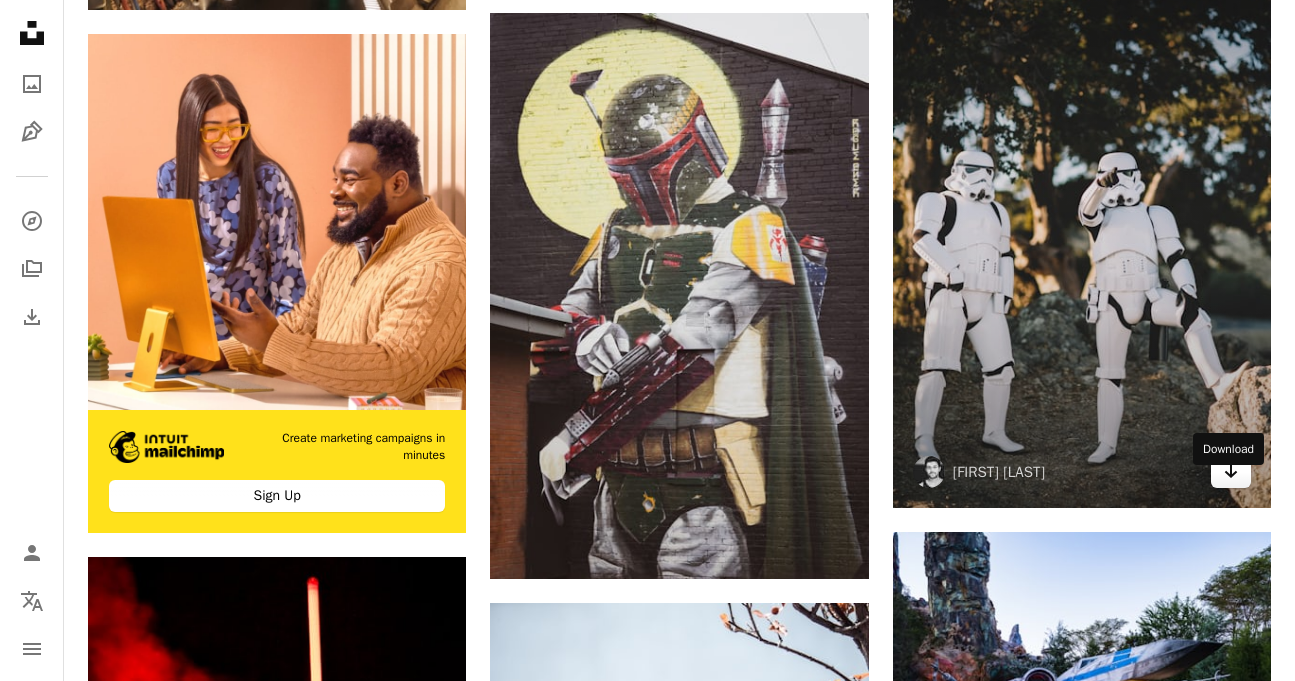 click 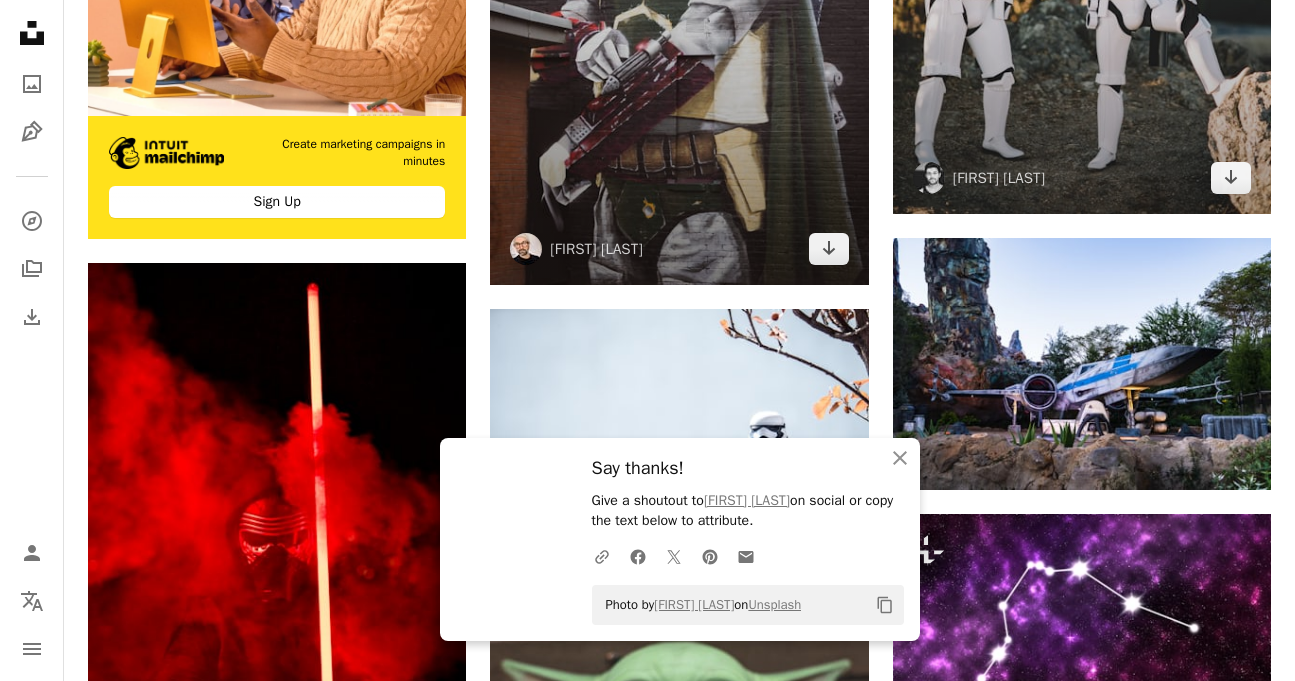 scroll, scrollTop: 4587, scrollLeft: 0, axis: vertical 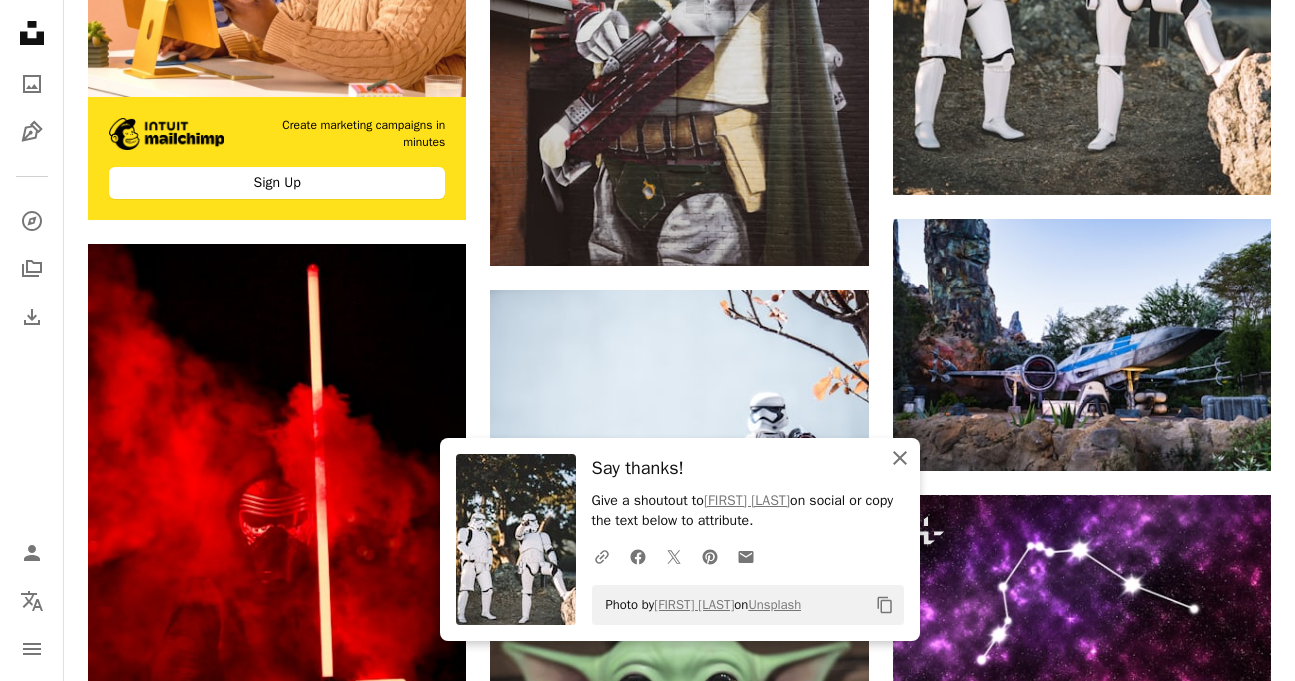 click 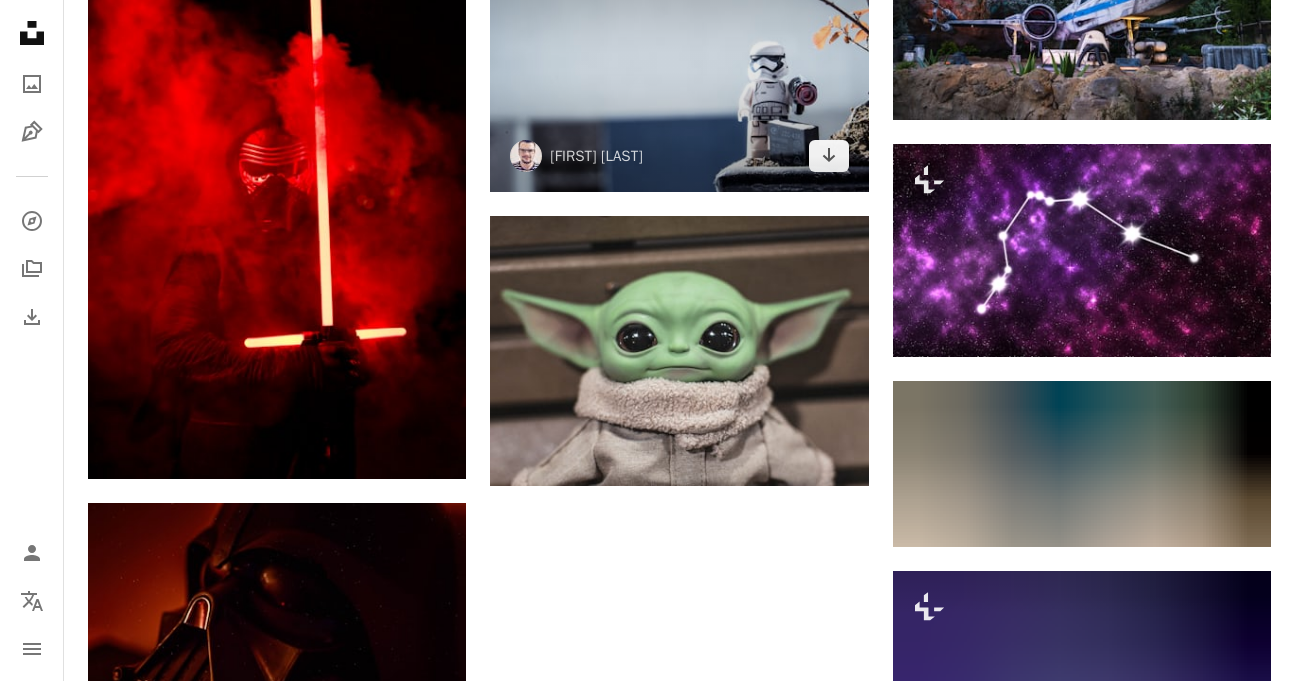 scroll, scrollTop: 4943, scrollLeft: 0, axis: vertical 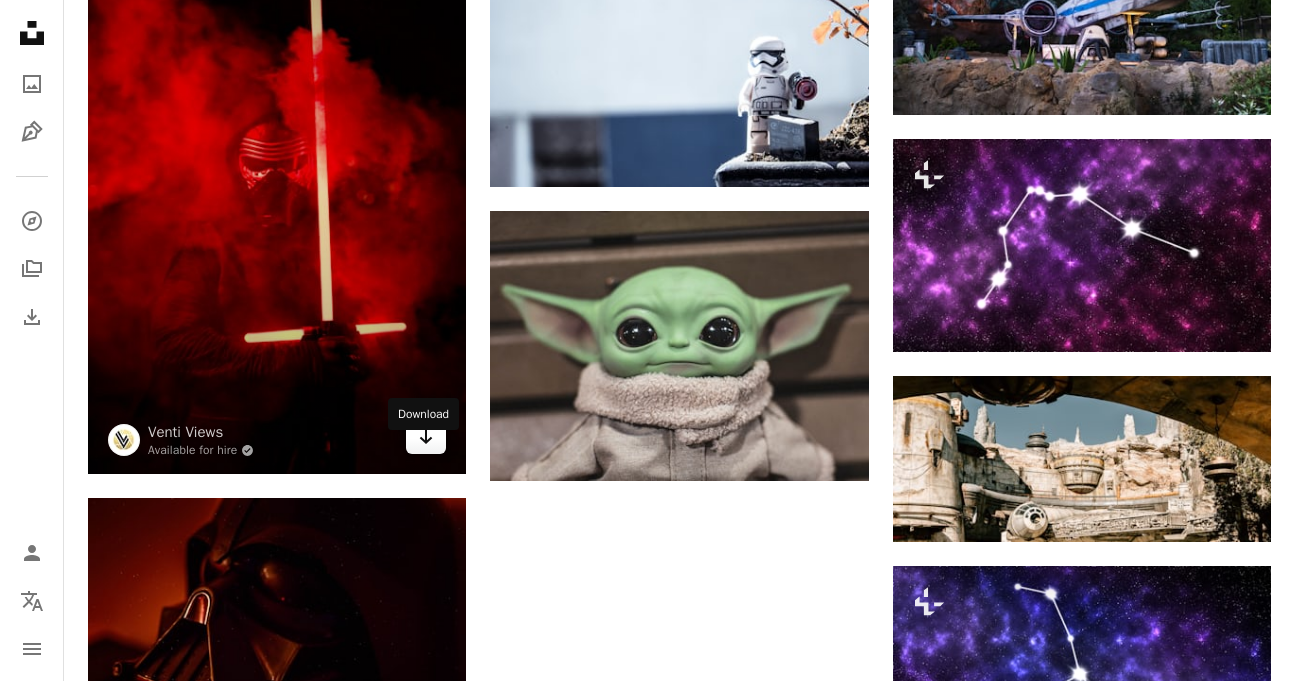 click on "Arrow pointing down" 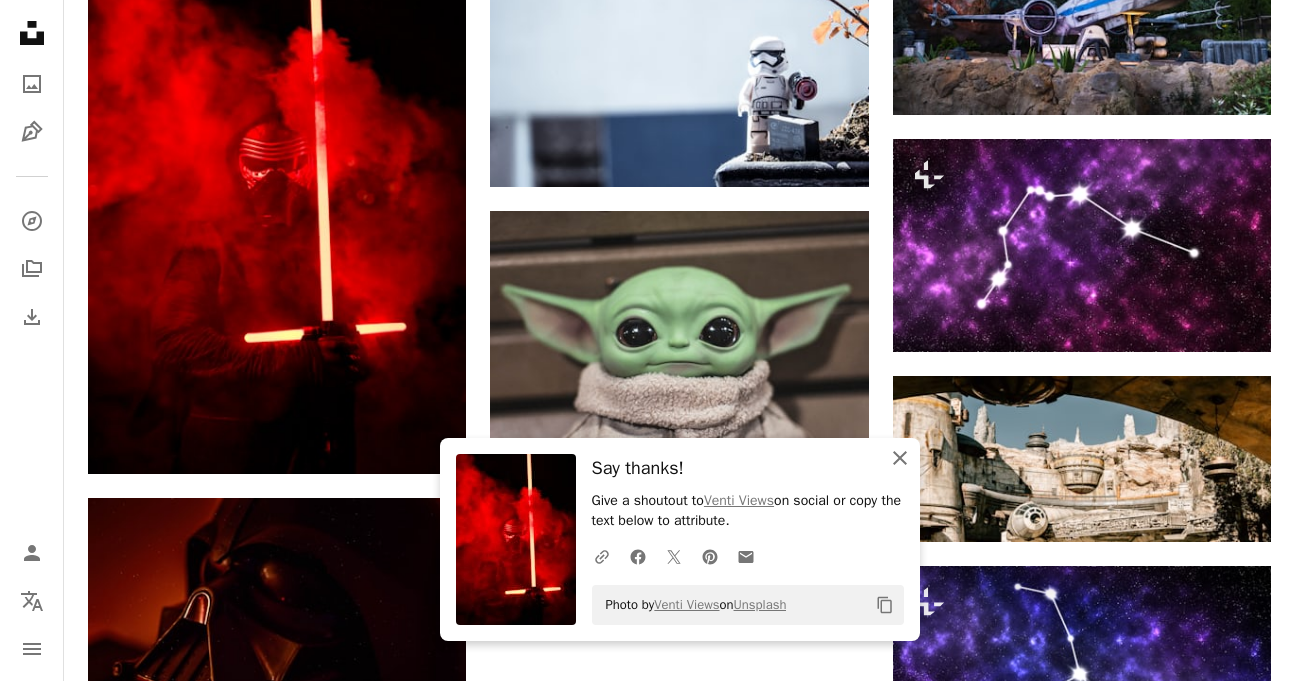 click on "An X shape" 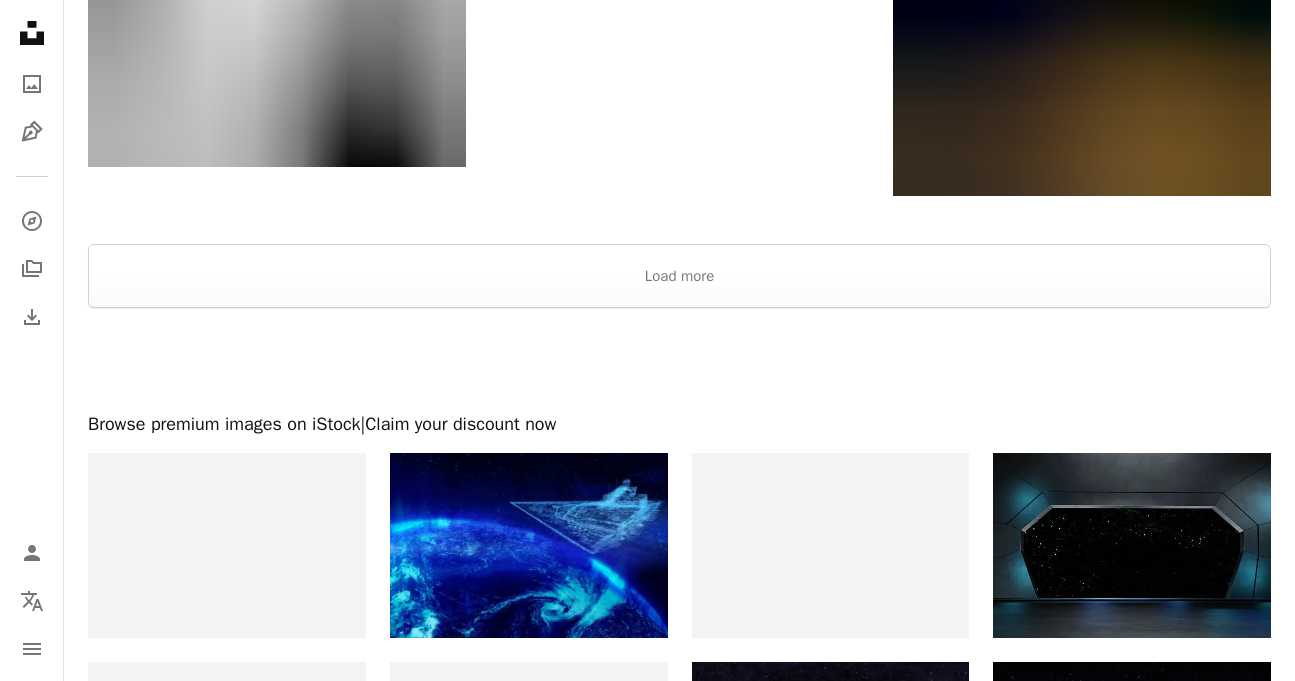 scroll, scrollTop: 5613, scrollLeft: 0, axis: vertical 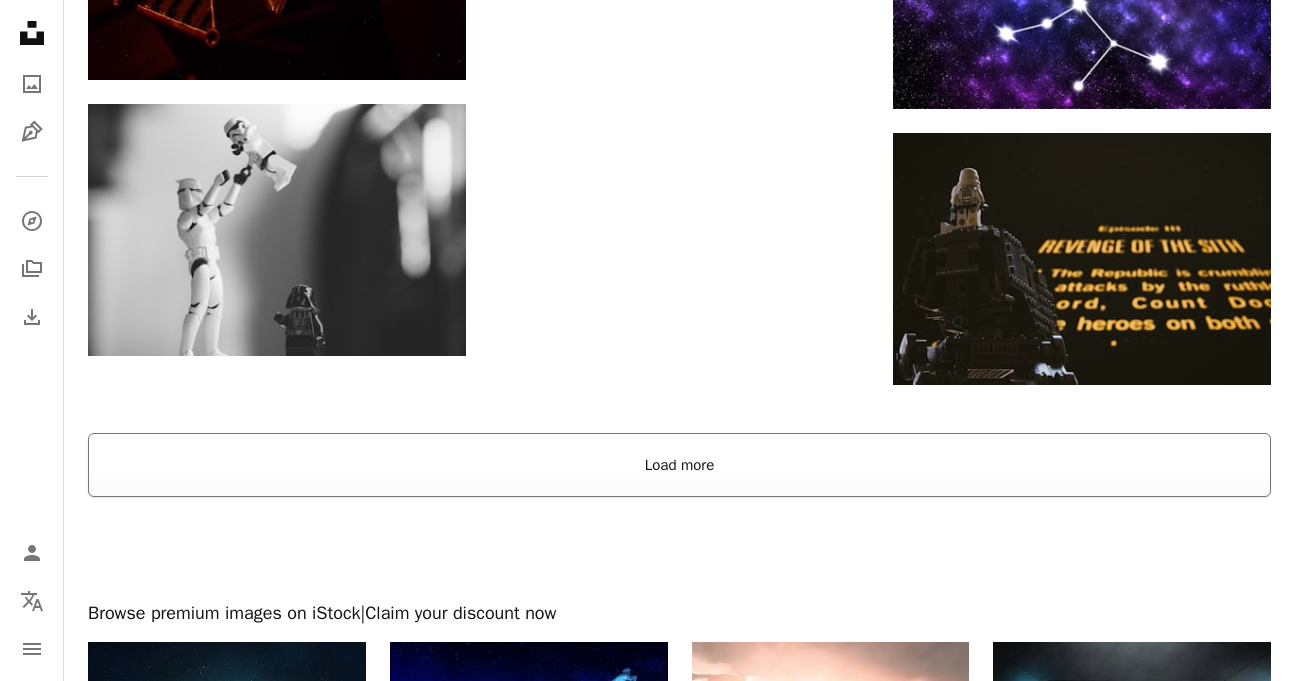click on "Load more" at bounding box center (679, 465) 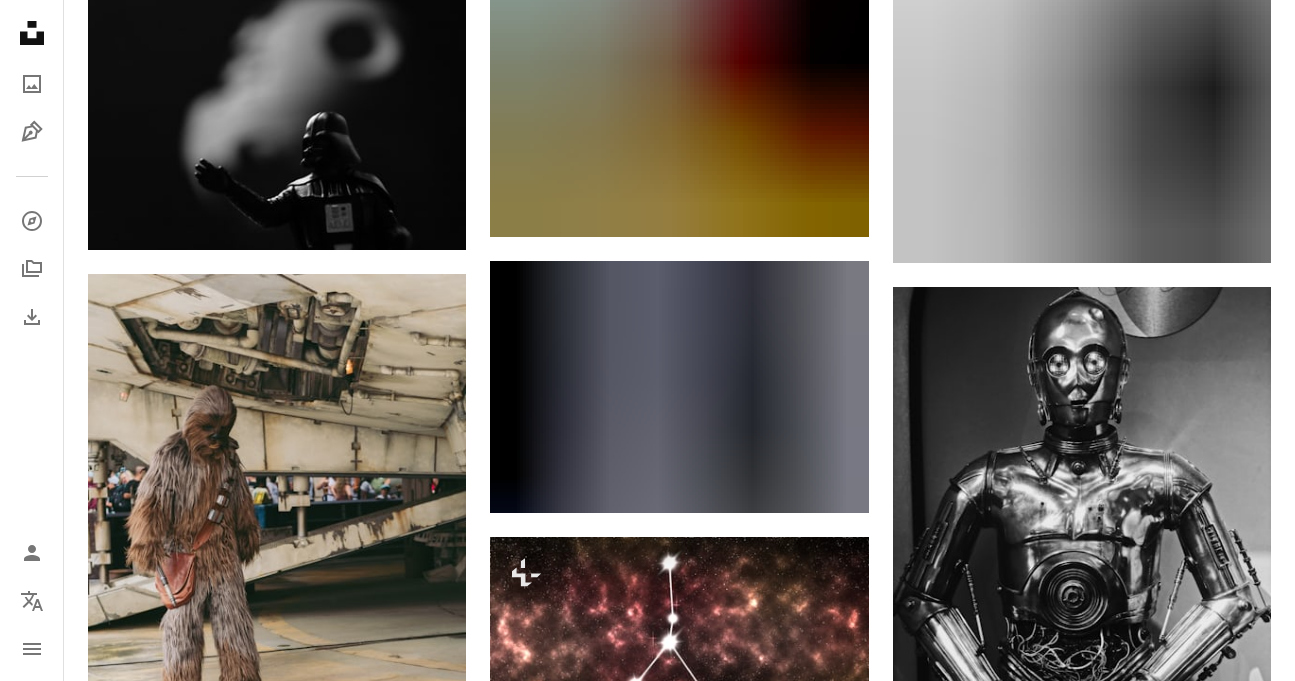 scroll, scrollTop: 8631, scrollLeft: 0, axis: vertical 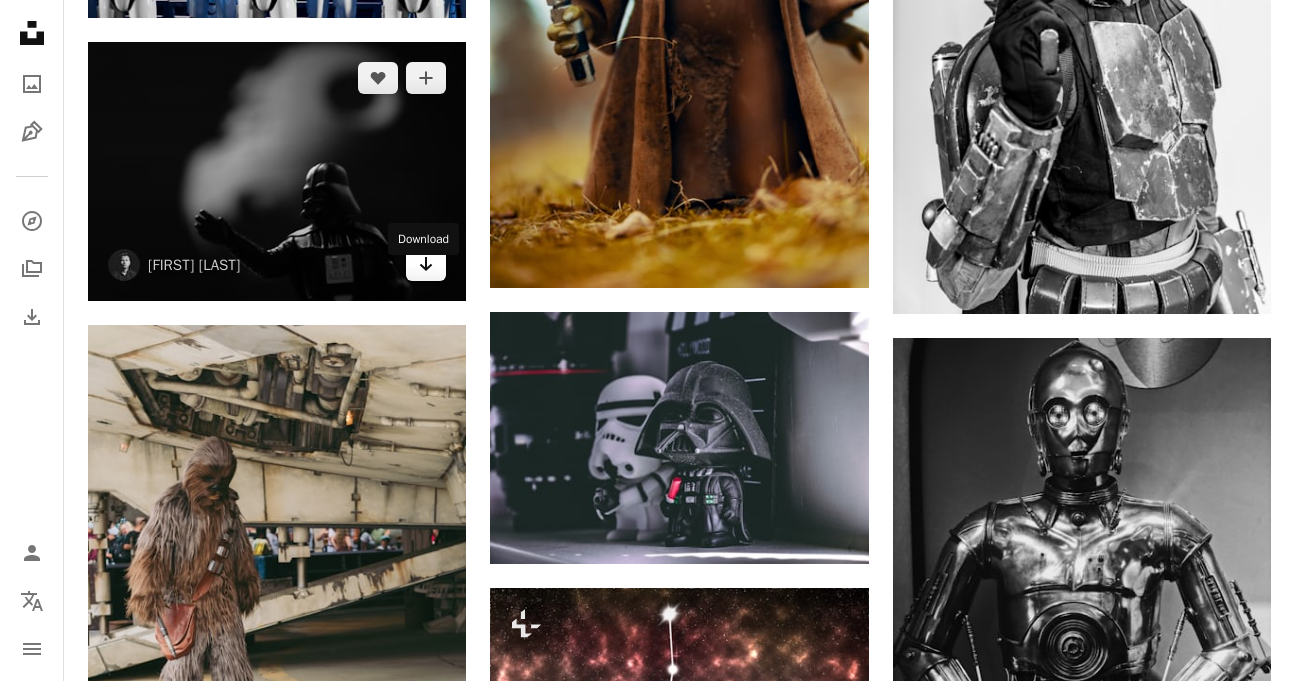 click on "Arrow pointing down" at bounding box center (426, 265) 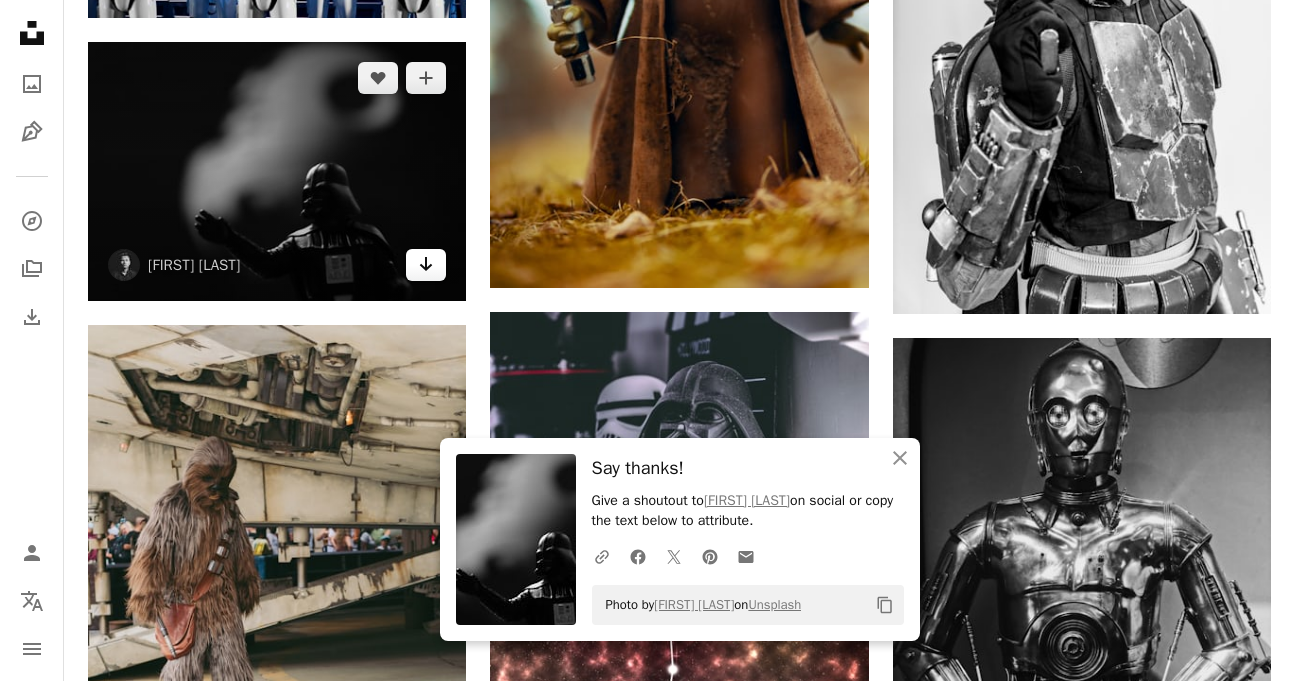 click 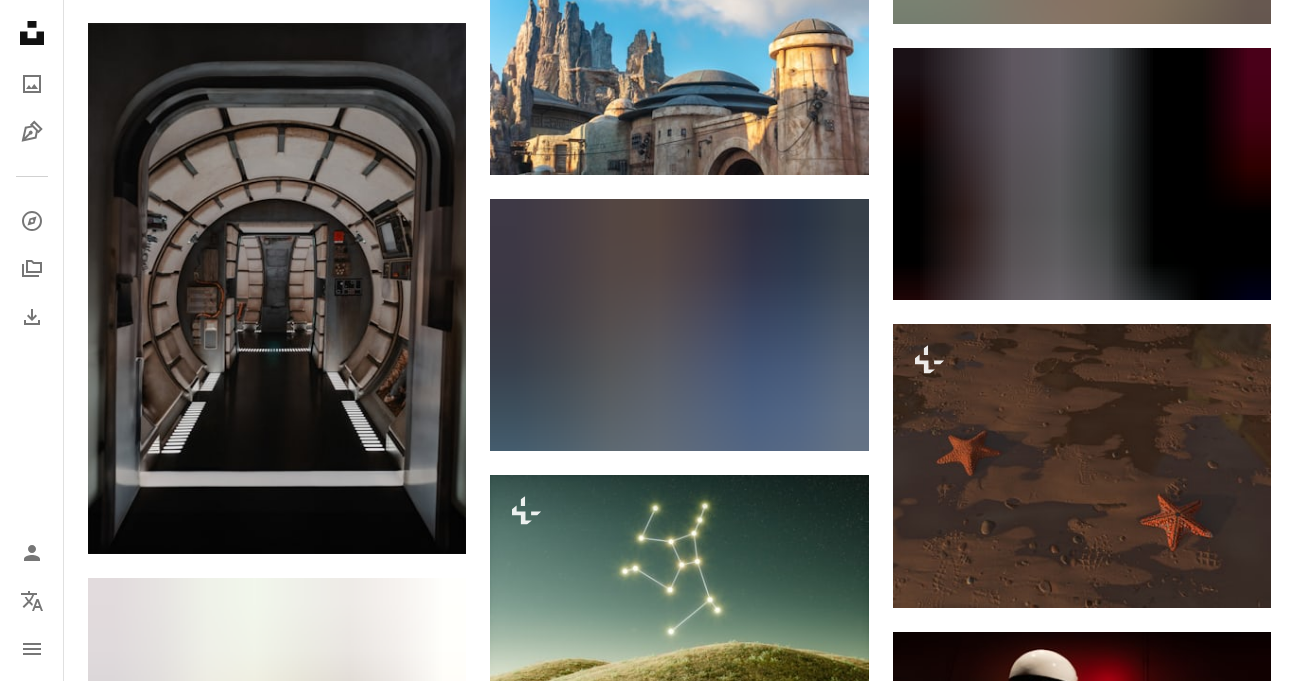 scroll, scrollTop: 11748, scrollLeft: 0, axis: vertical 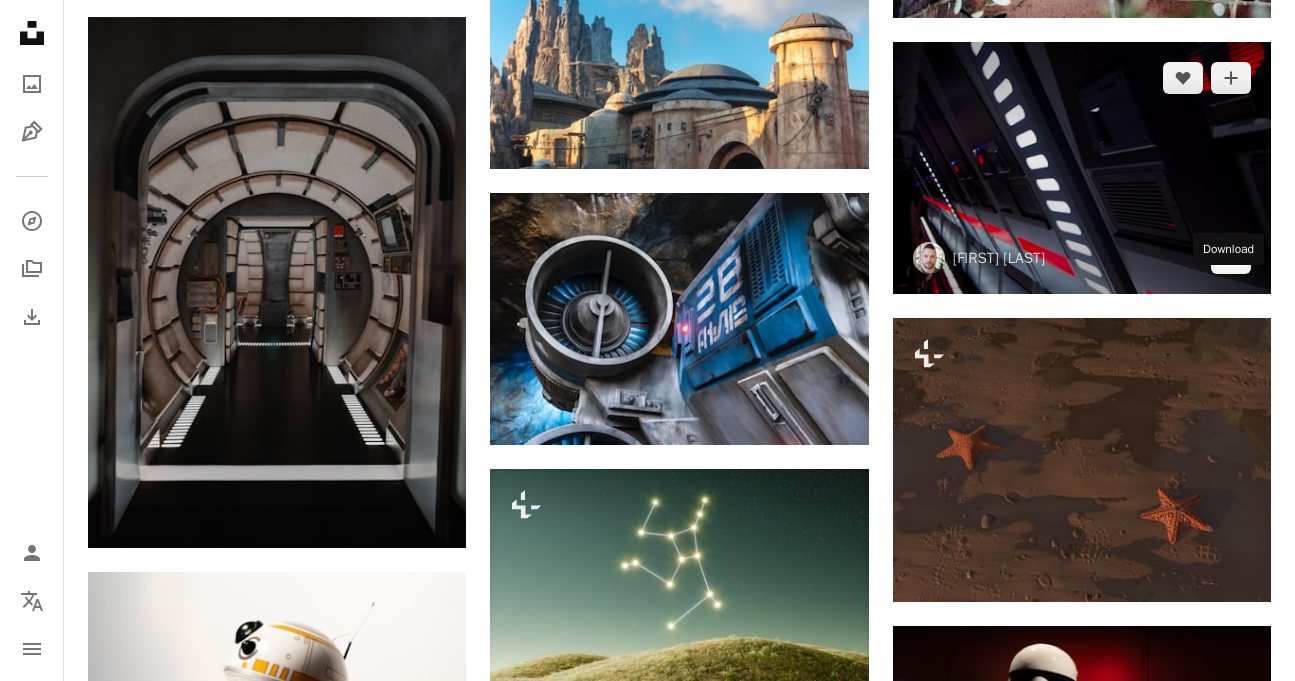 click on "Arrow pointing down" 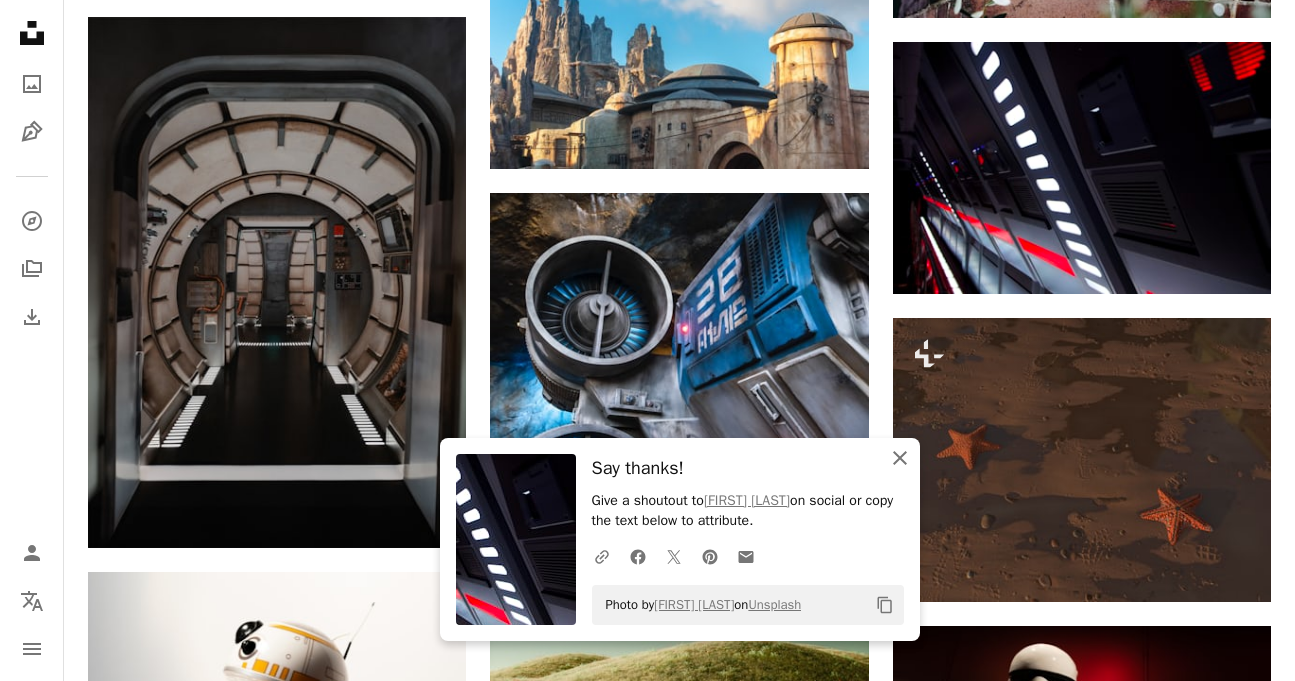 click 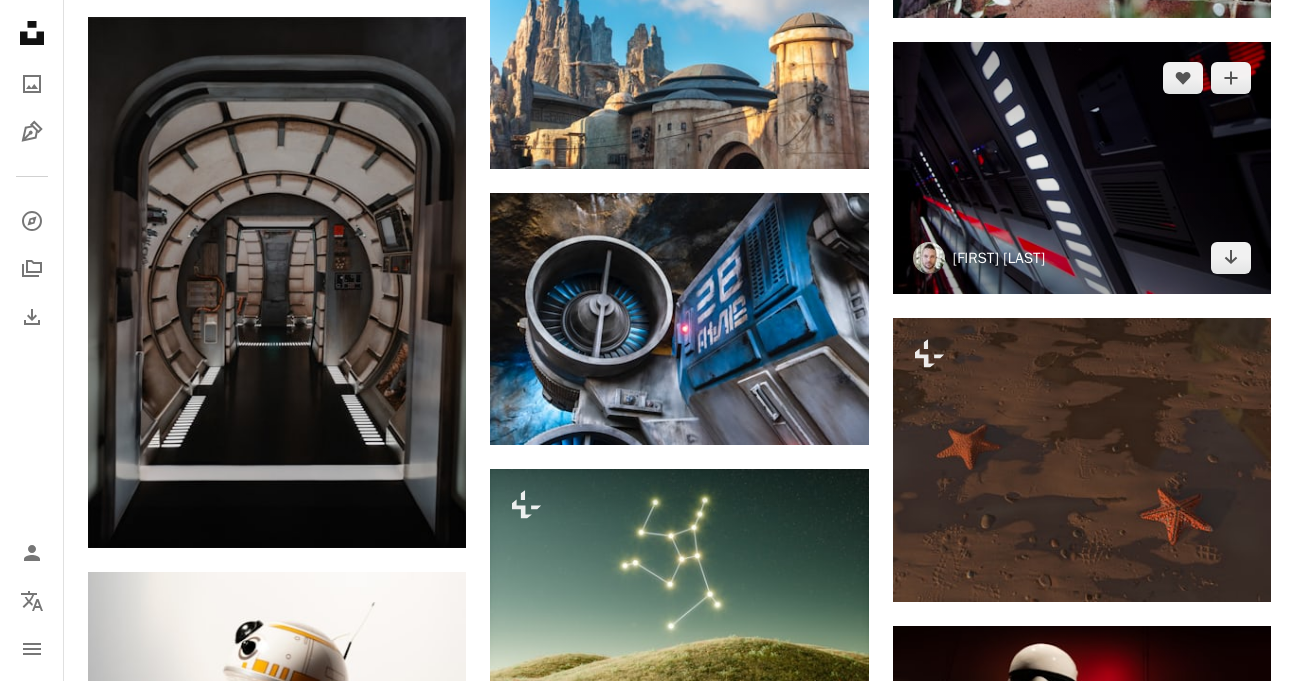 click on "[FIRST] [LAST]" at bounding box center [999, 258] 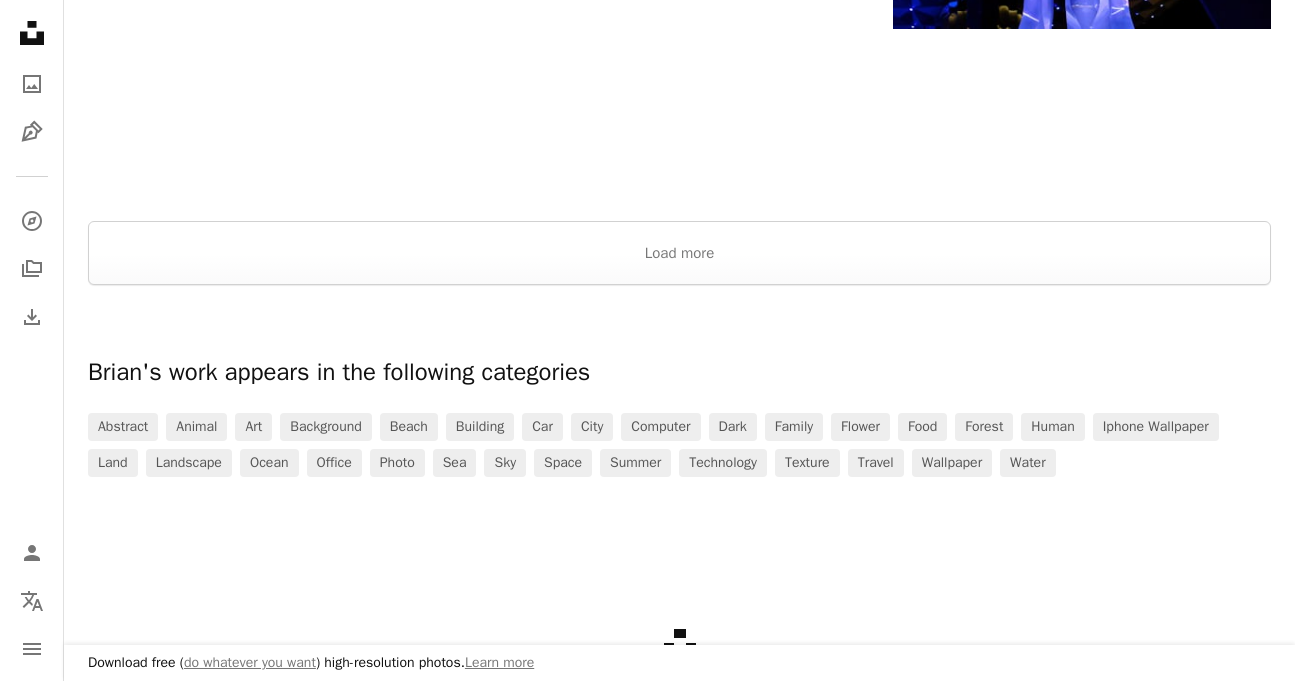 scroll, scrollTop: 2482, scrollLeft: 0, axis: vertical 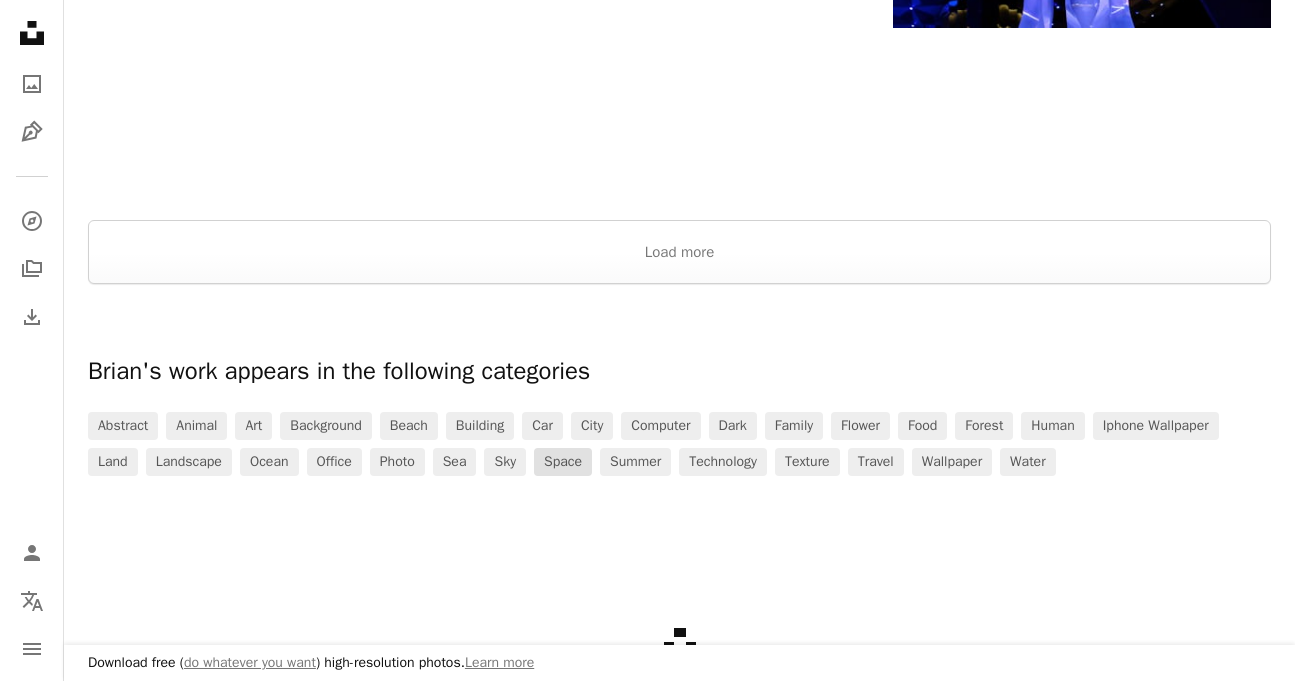 click on "space" at bounding box center (563, 462) 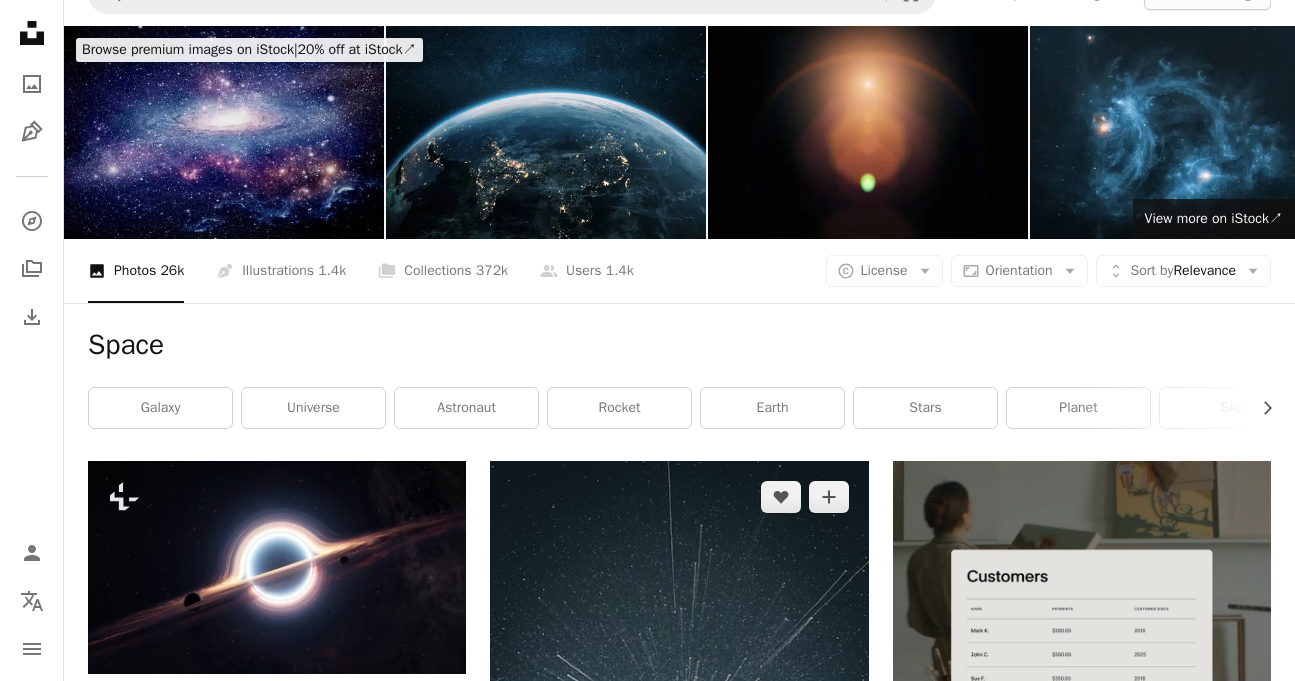 scroll, scrollTop: 35, scrollLeft: 0, axis: vertical 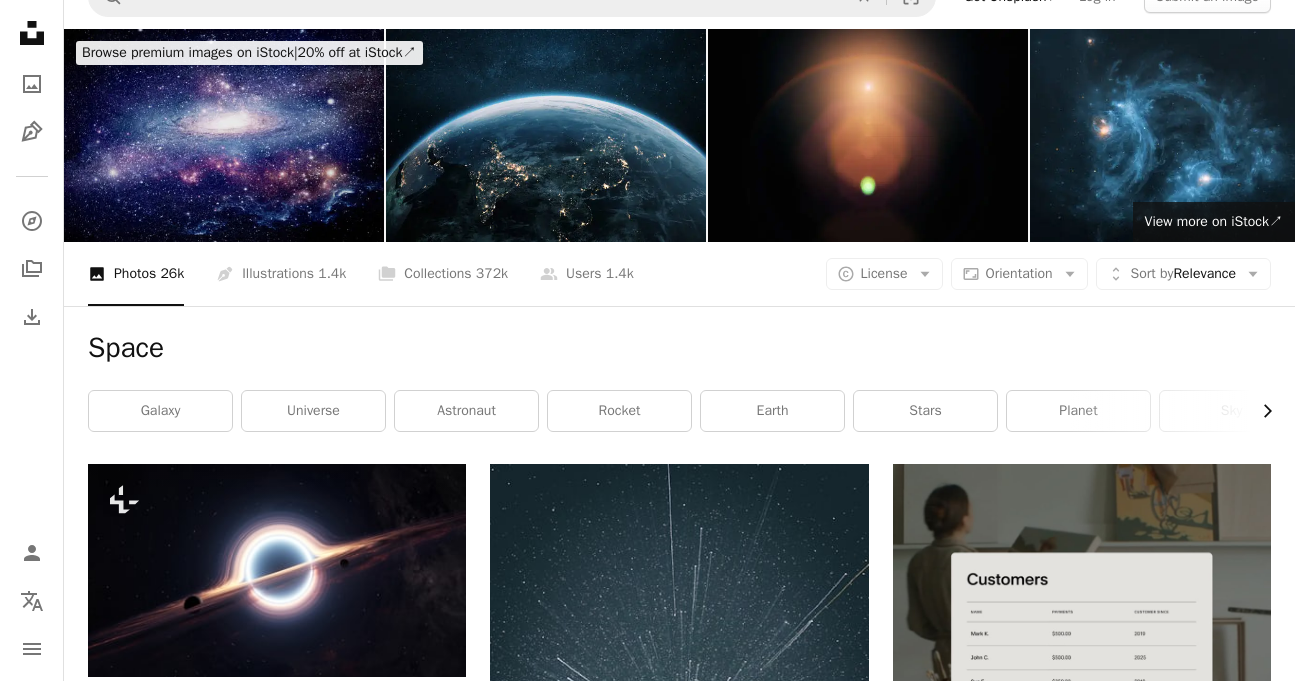 click 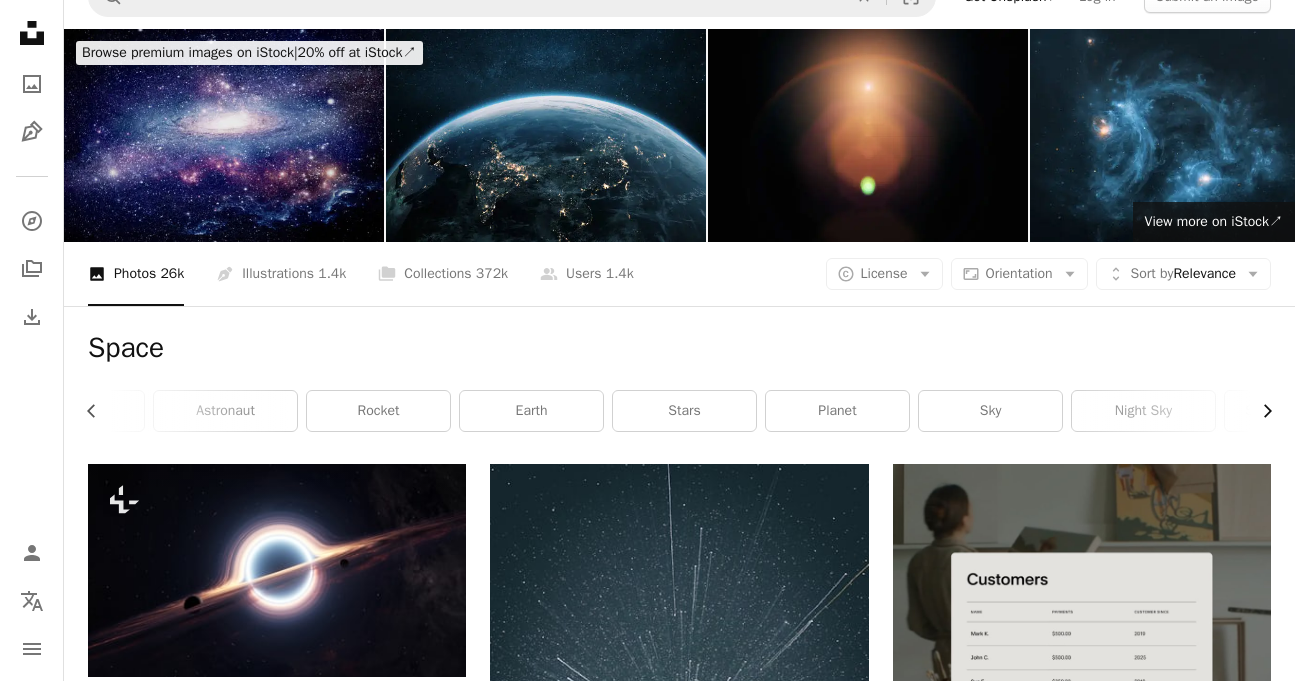 scroll, scrollTop: 0, scrollLeft: 300, axis: horizontal 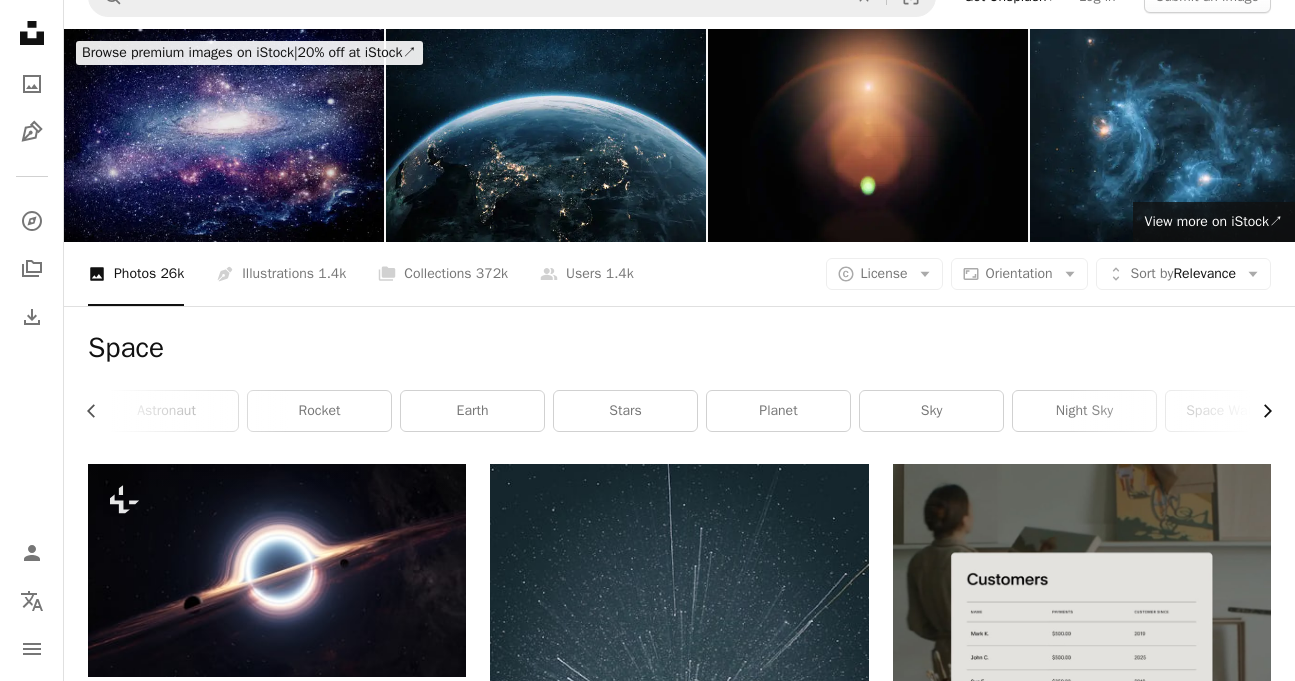 click 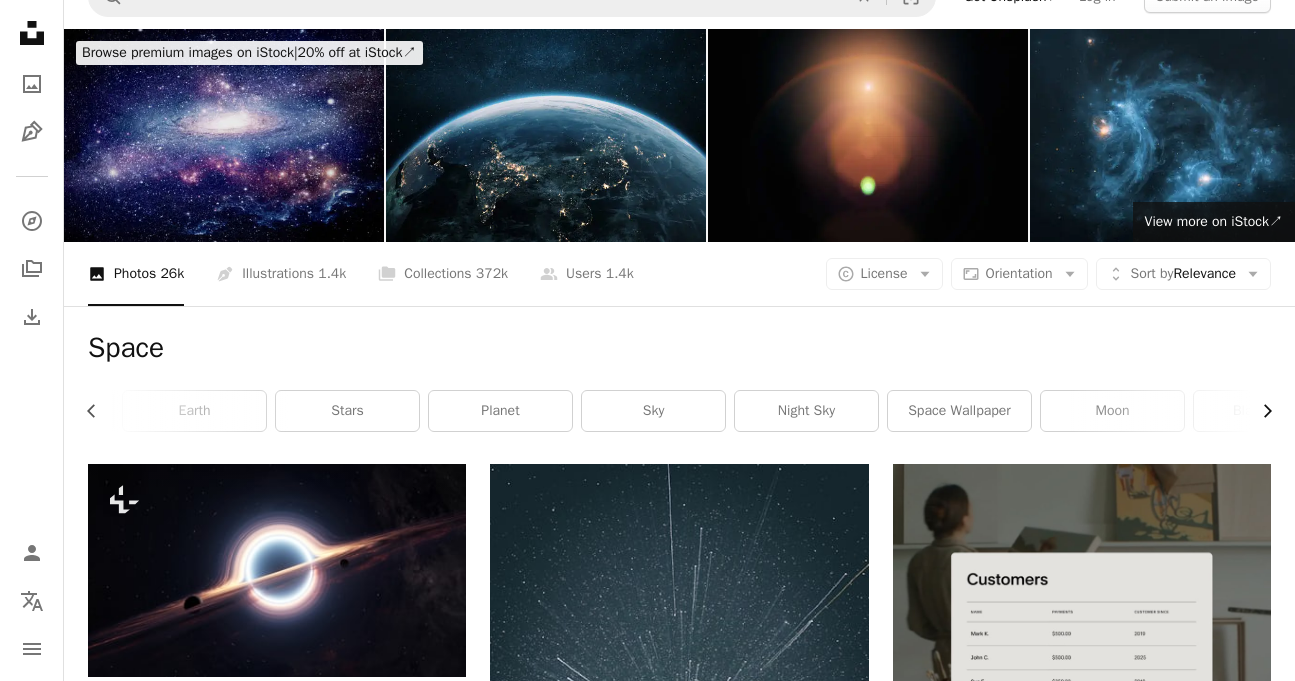 scroll, scrollTop: 0, scrollLeft: 600, axis: horizontal 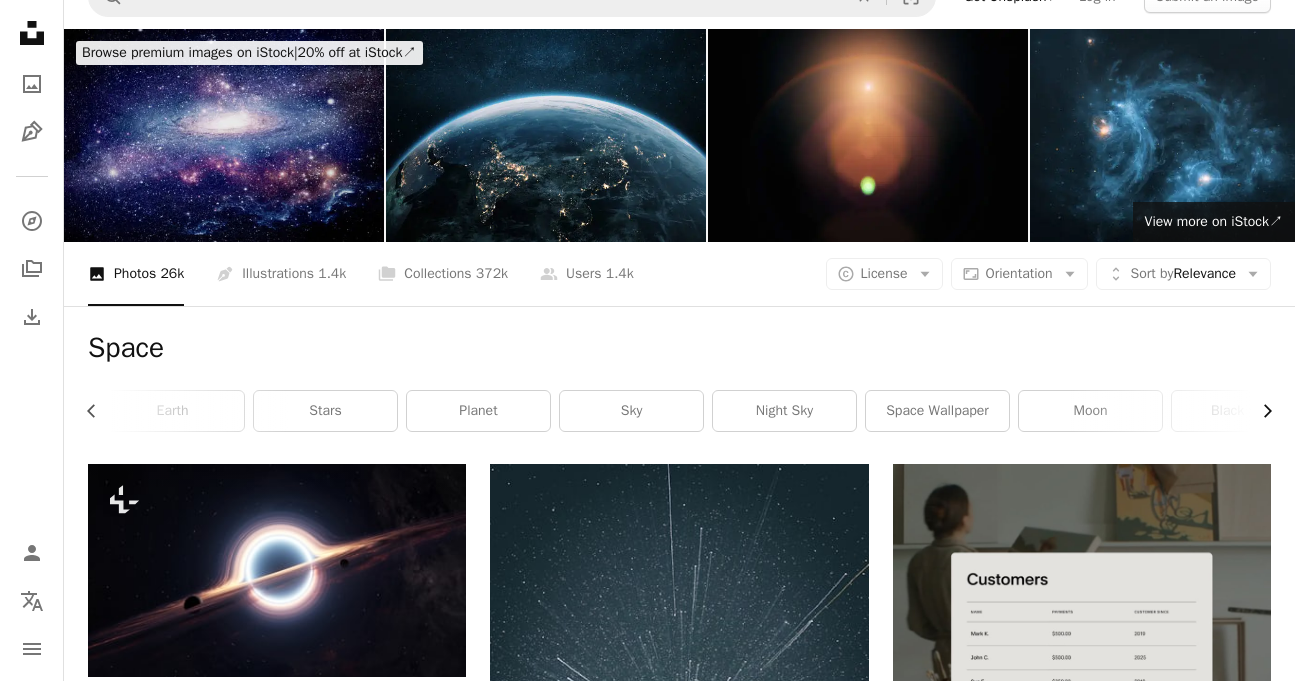 click 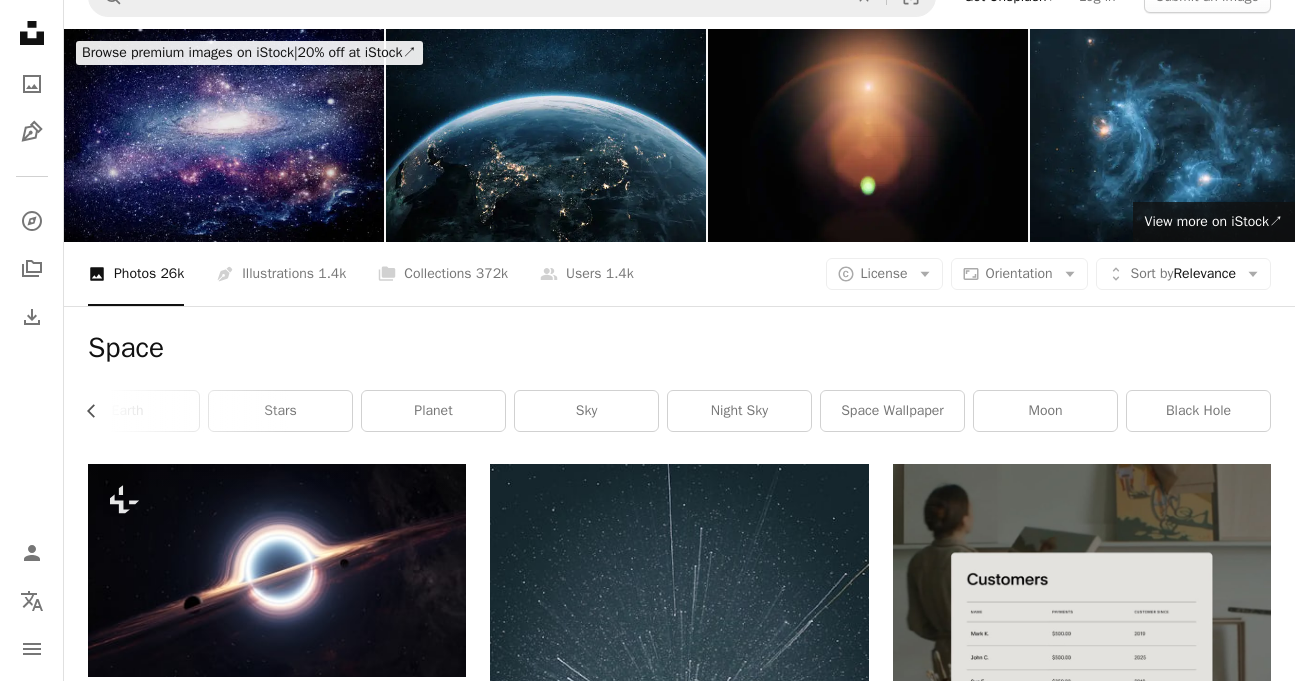 scroll, scrollTop: 0, scrollLeft: 0, axis: both 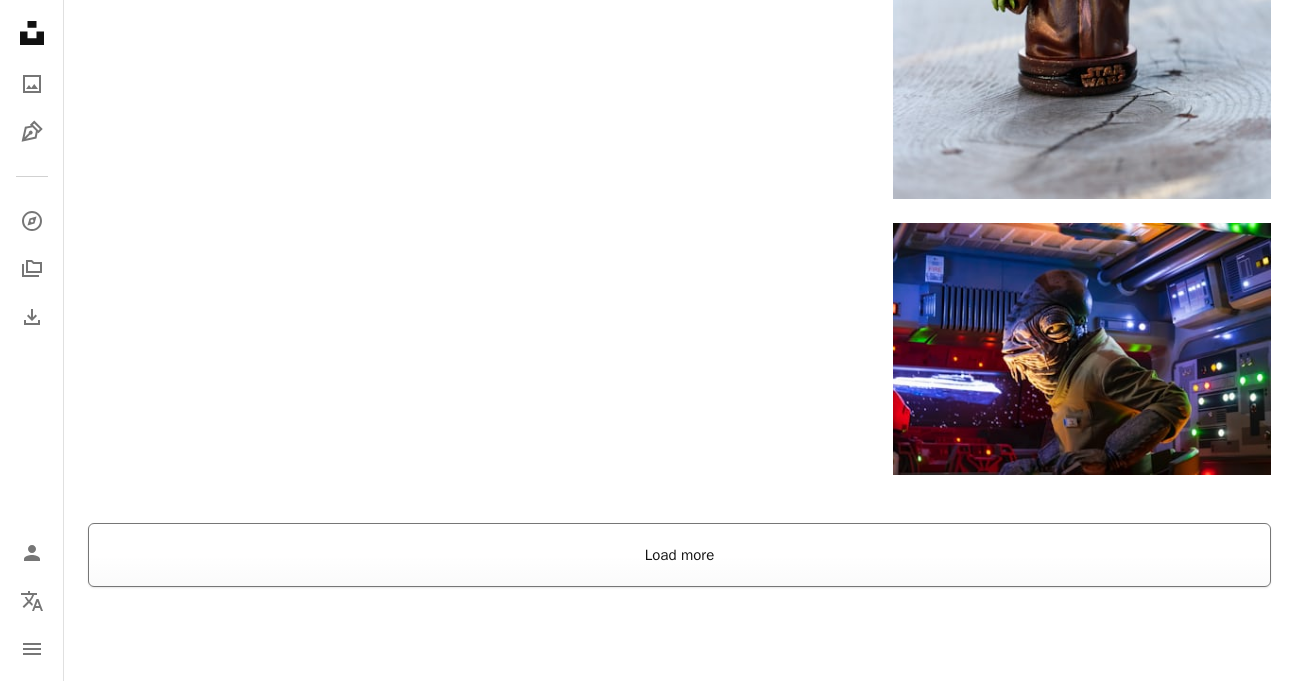 click on "Load more" at bounding box center (679, 555) 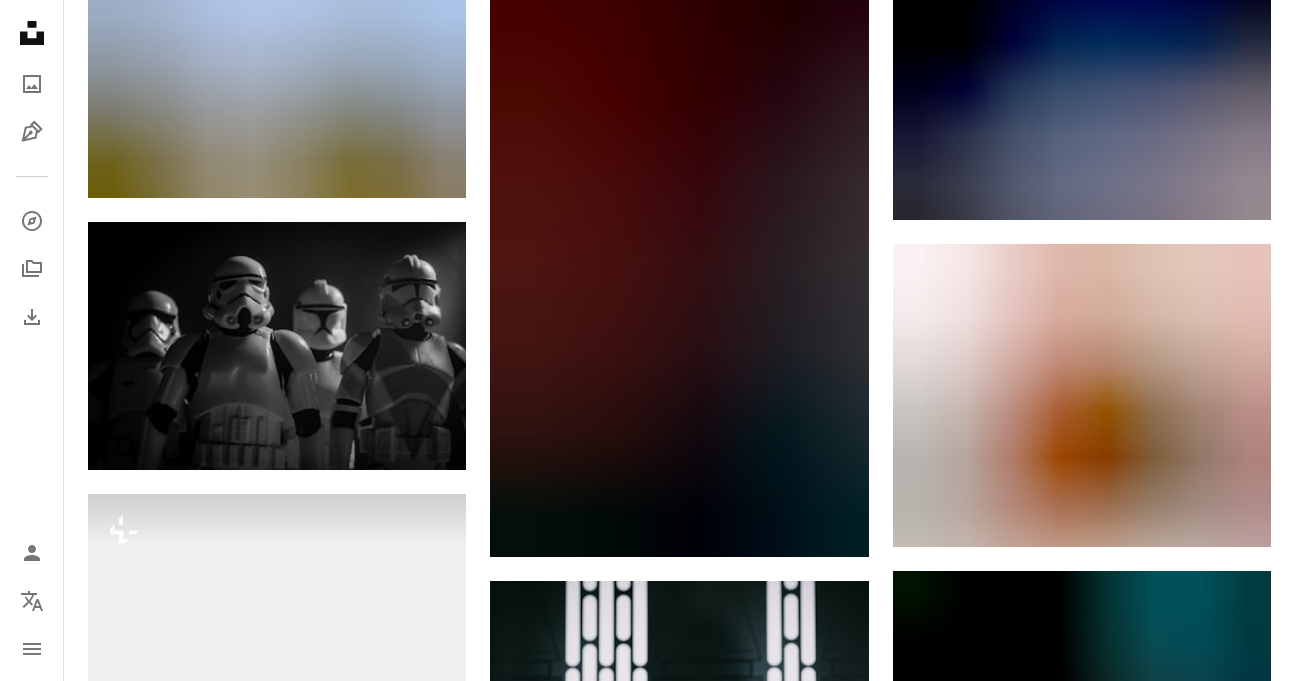 scroll, scrollTop: 22370, scrollLeft: 0, axis: vertical 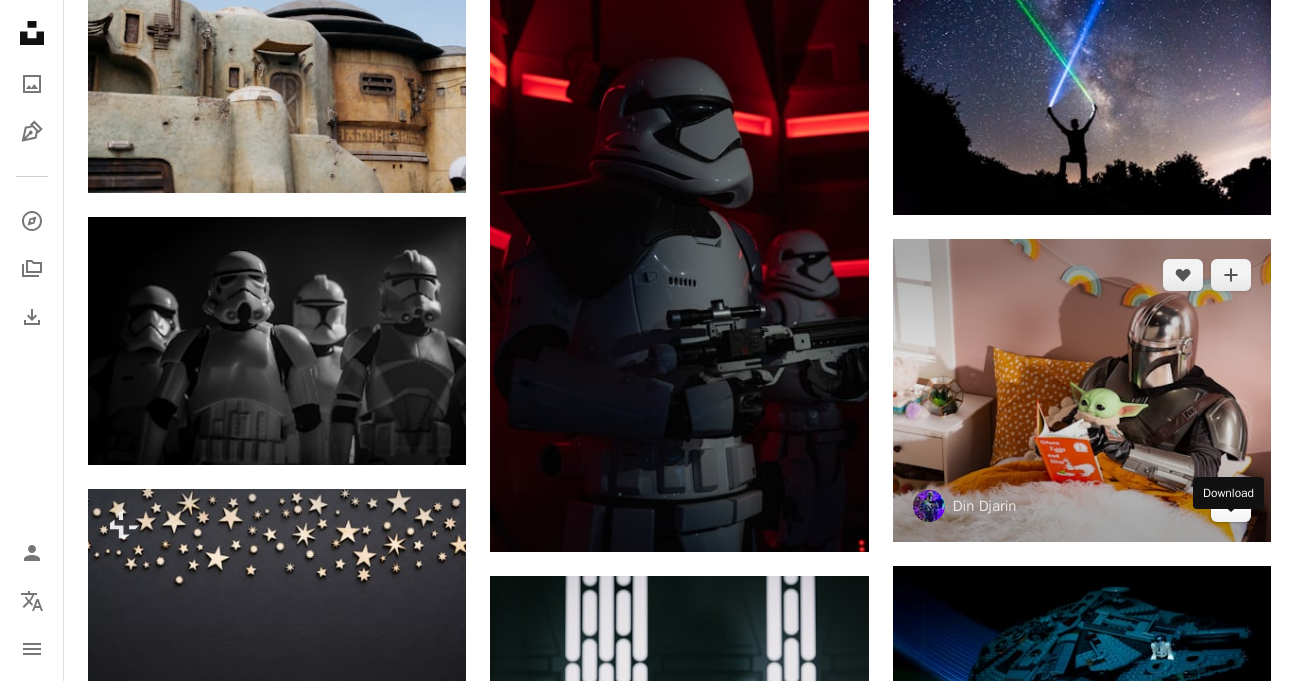 click on "Arrow pointing down" at bounding box center (1231, 506) 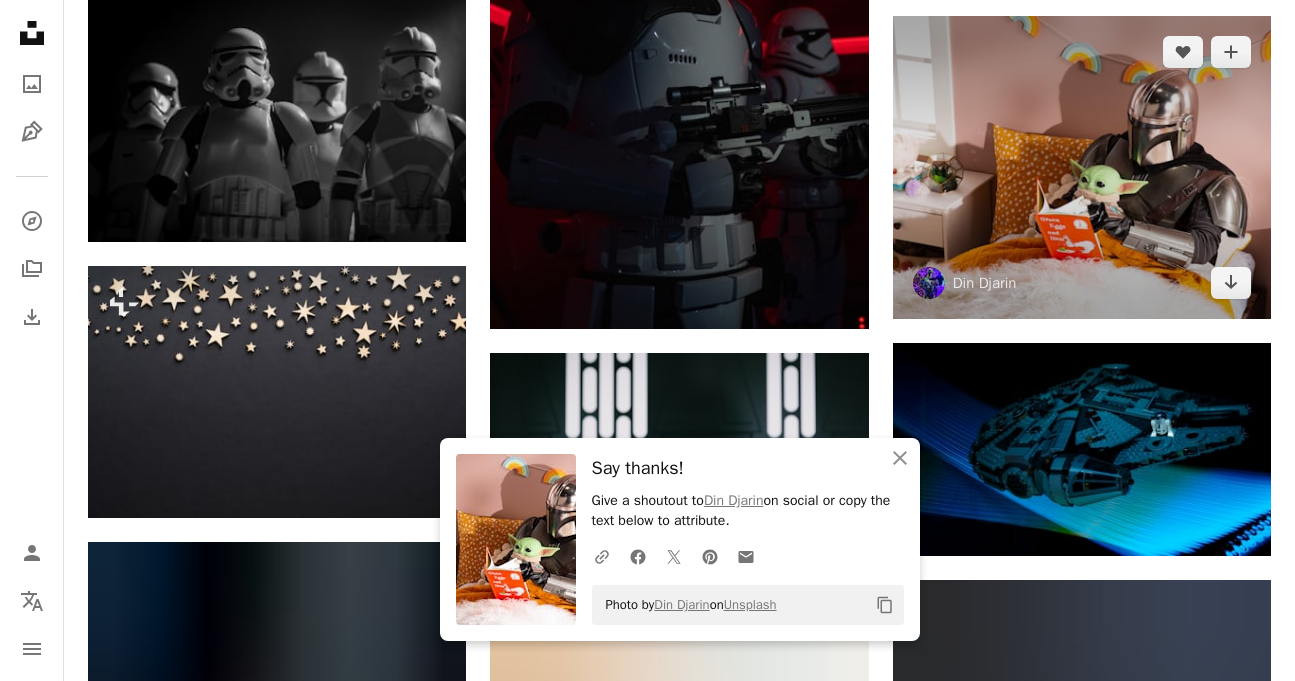 scroll, scrollTop: 22609, scrollLeft: 0, axis: vertical 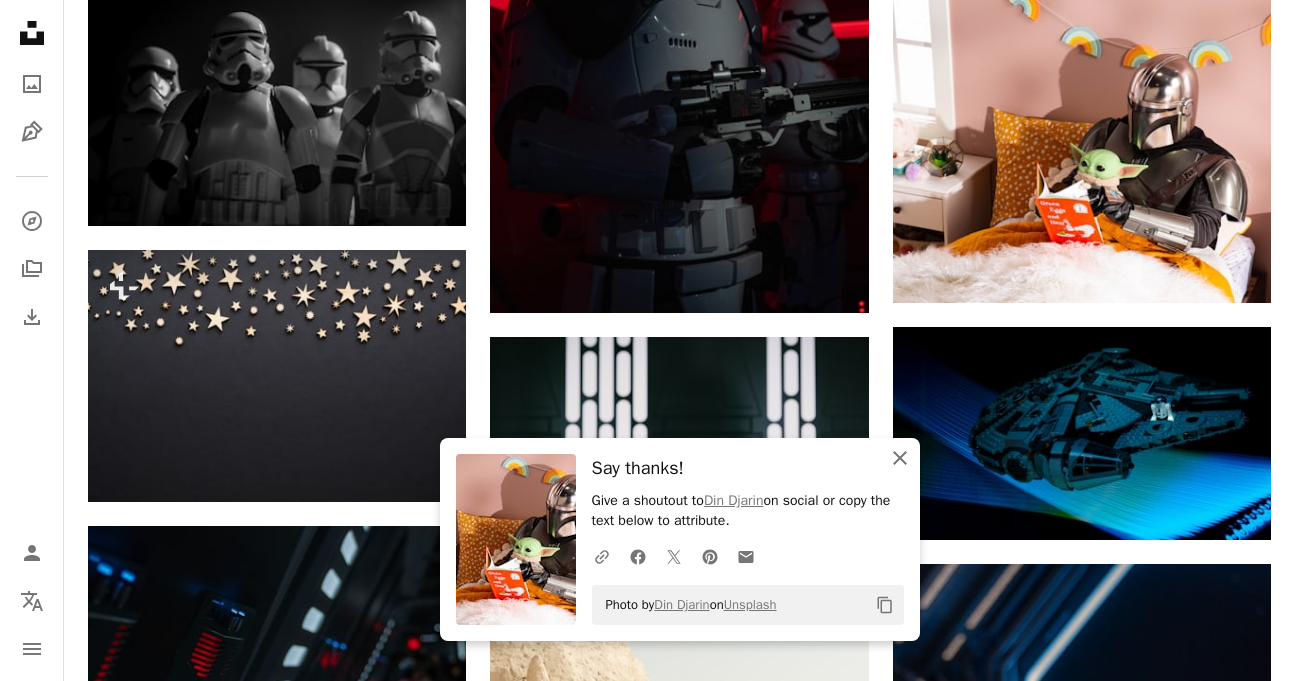 click on "An X shape Close" at bounding box center [900, 458] 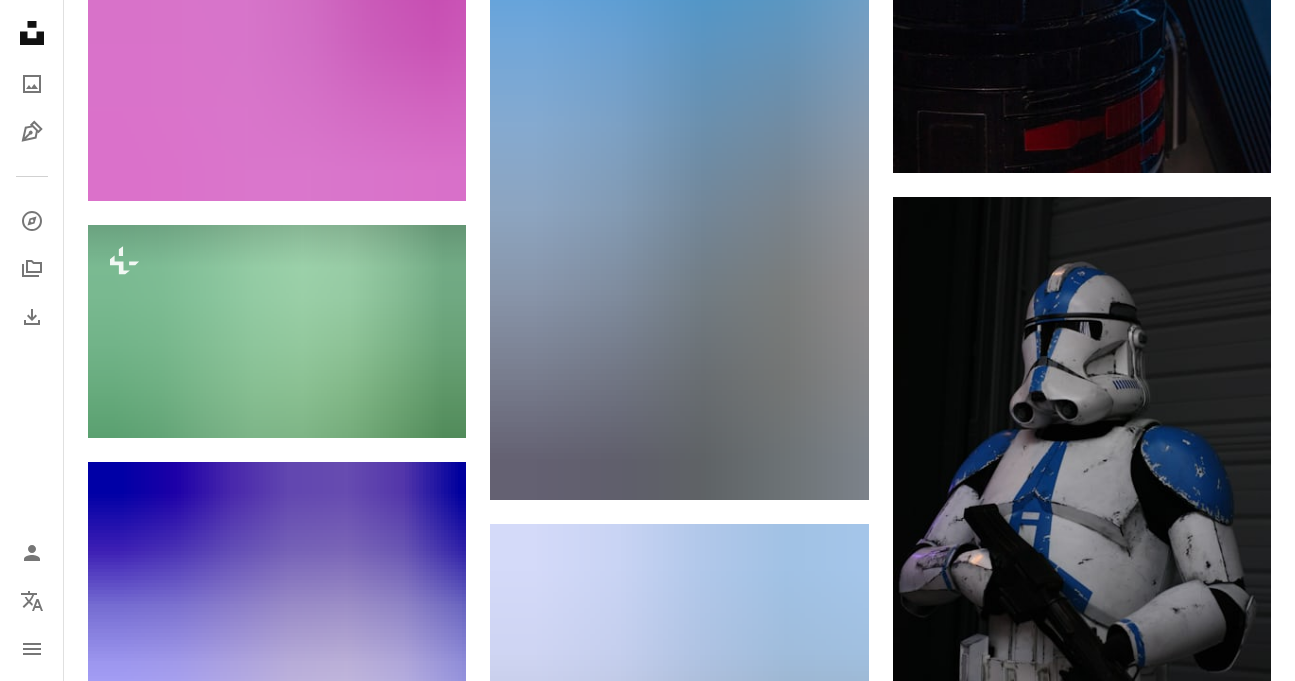 scroll, scrollTop: 24380, scrollLeft: 0, axis: vertical 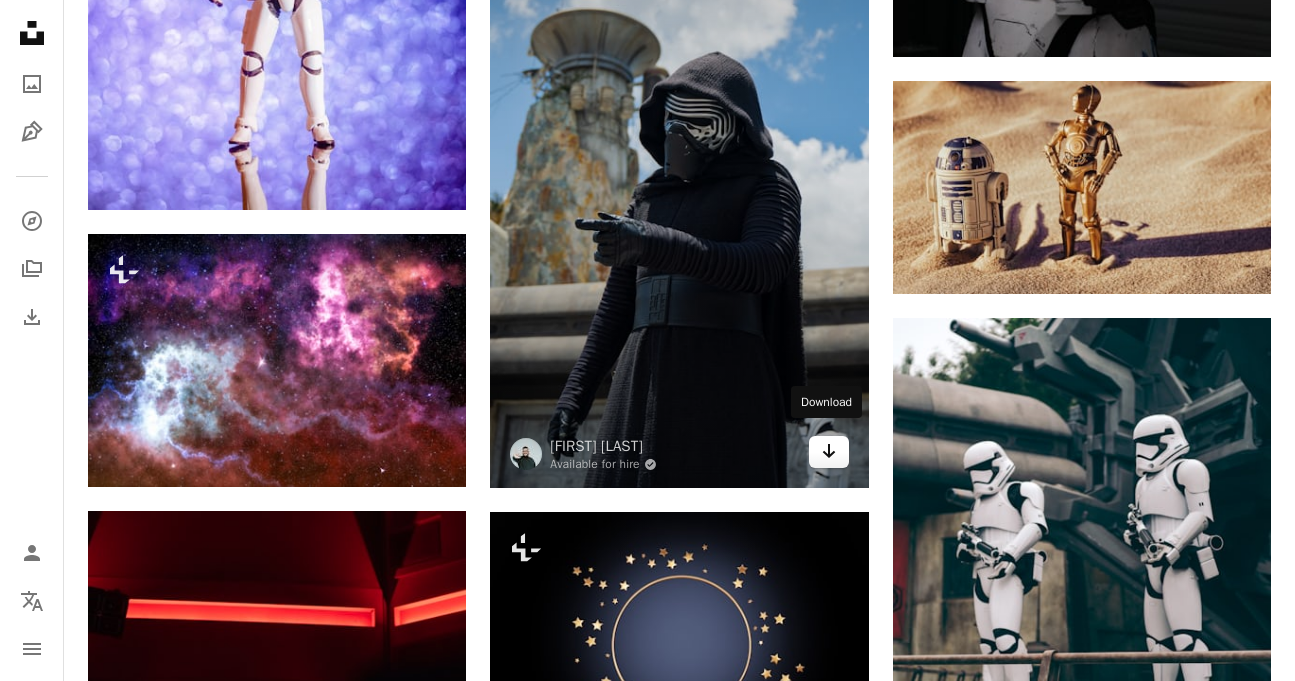 click 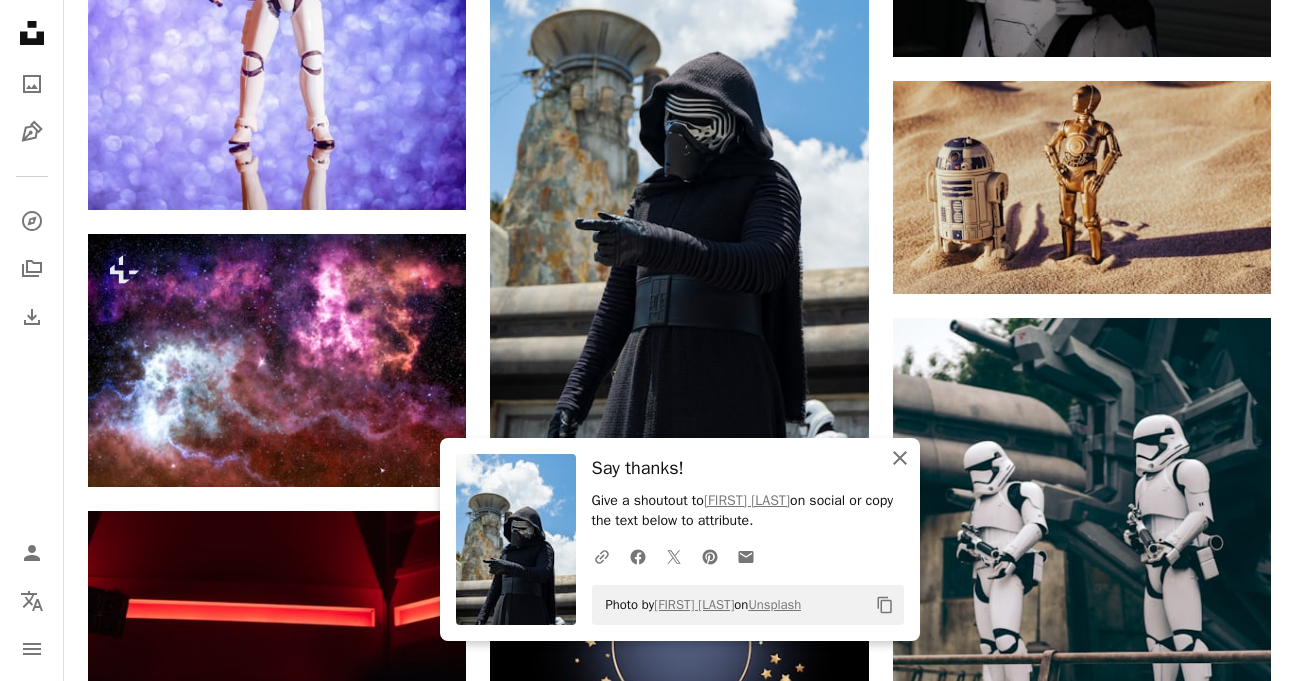 click on "An X shape" 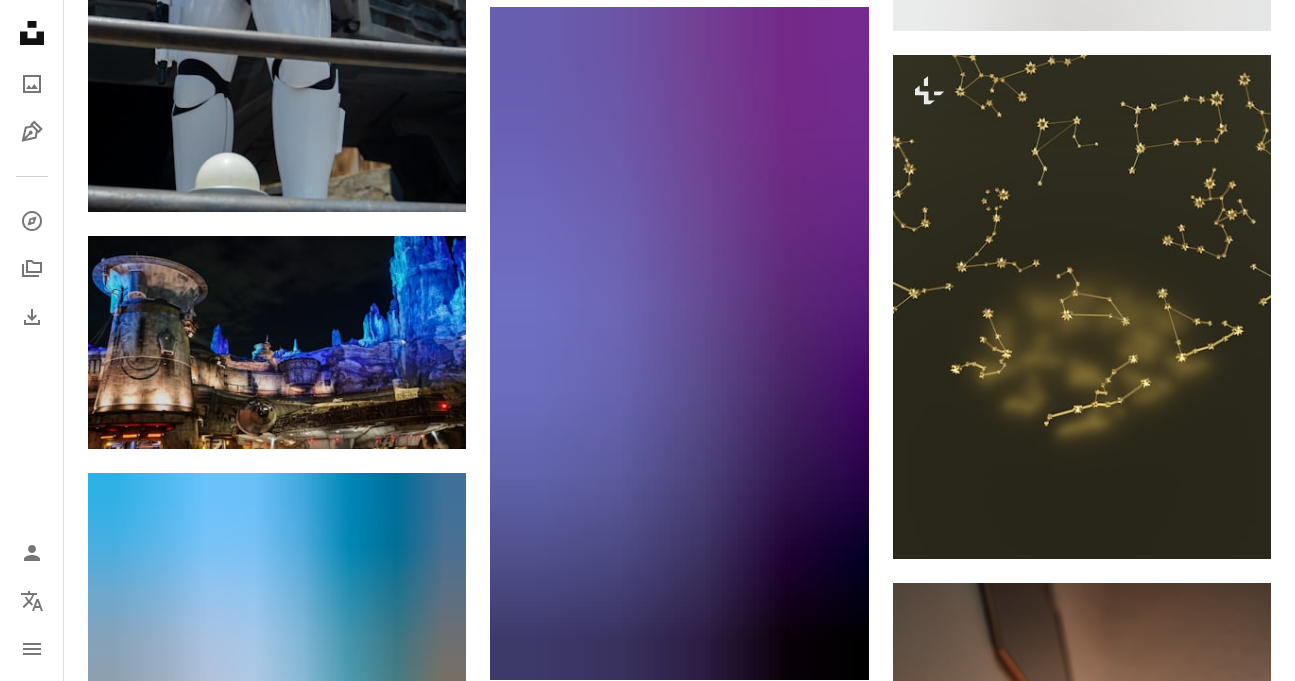 scroll, scrollTop: 26246, scrollLeft: 0, axis: vertical 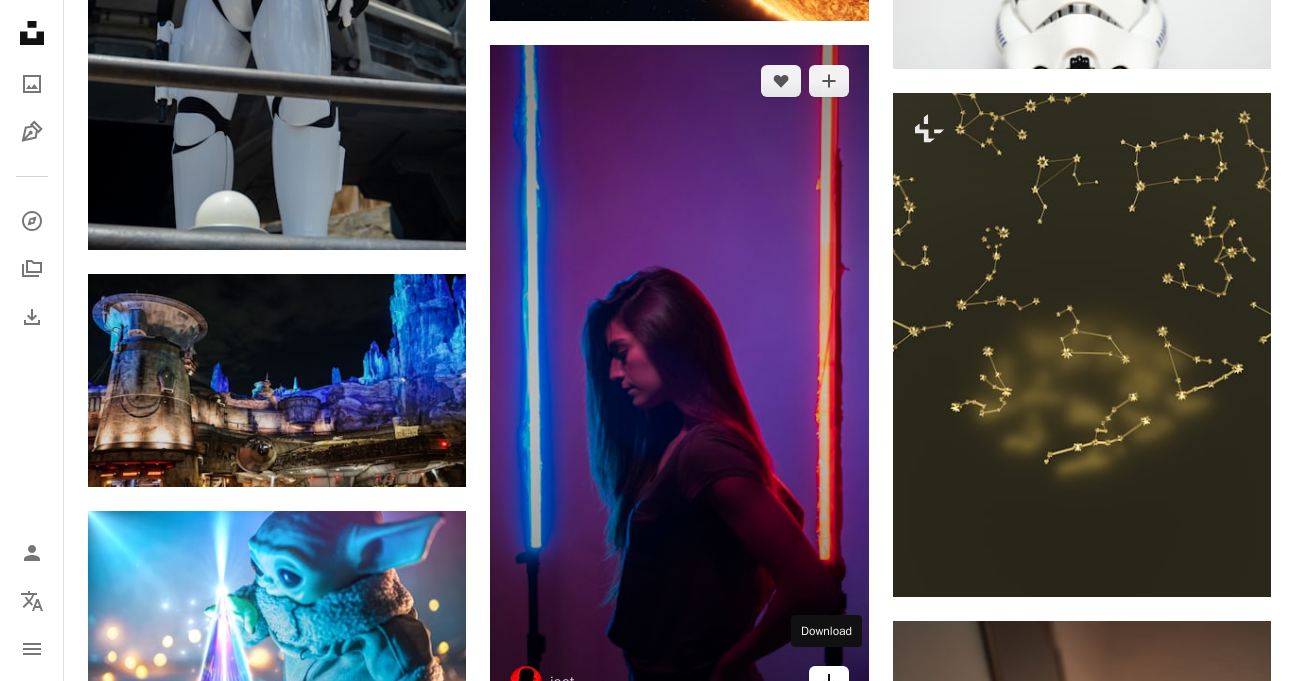 click on "Arrow pointing down" 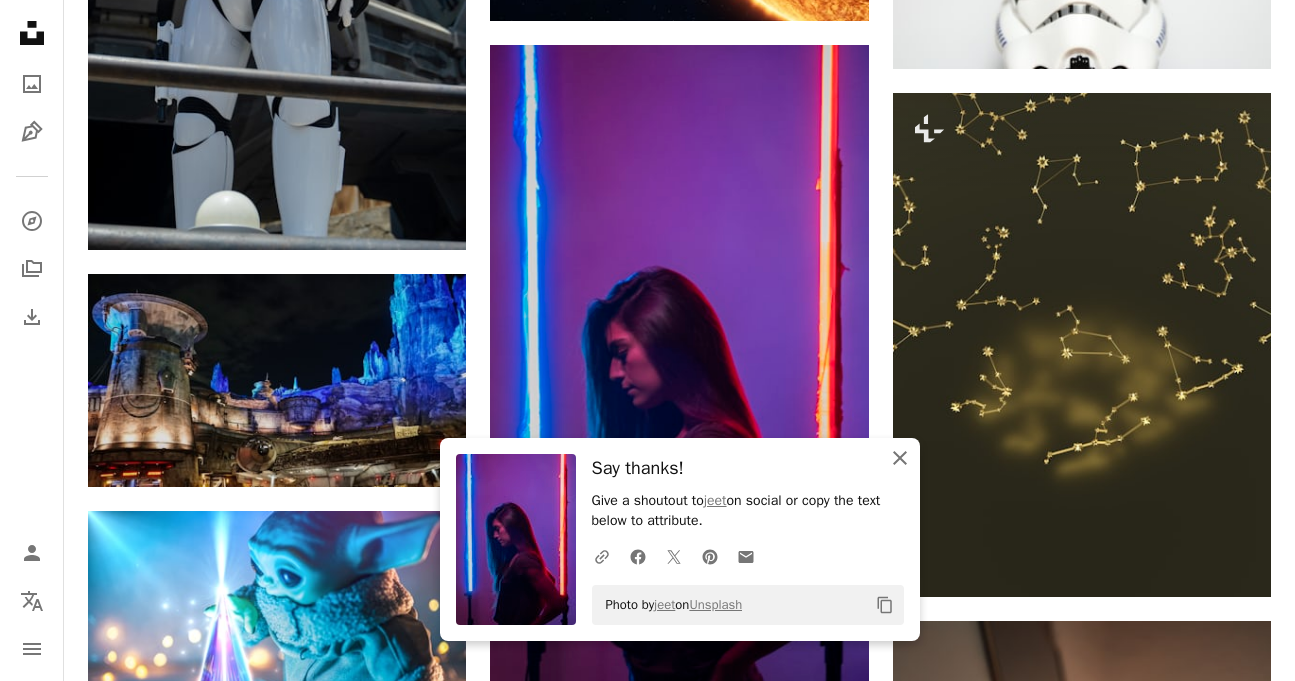 click on "An X shape" 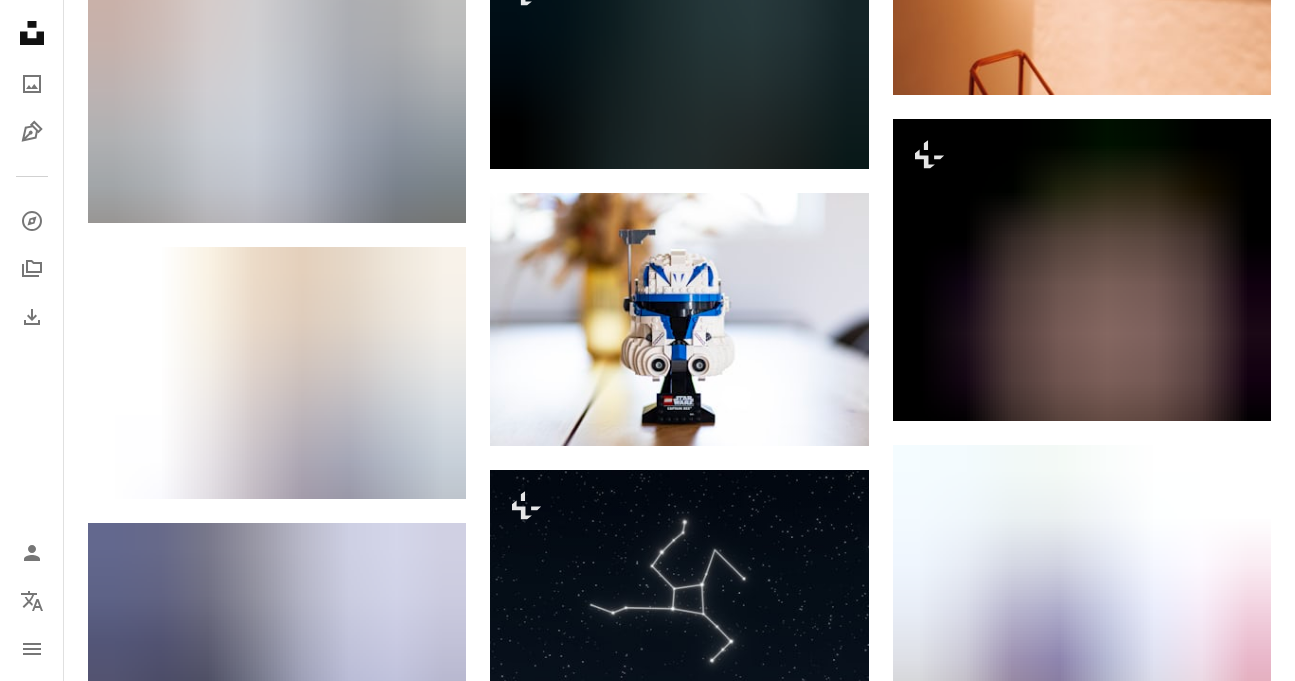 scroll, scrollTop: 27130, scrollLeft: 0, axis: vertical 